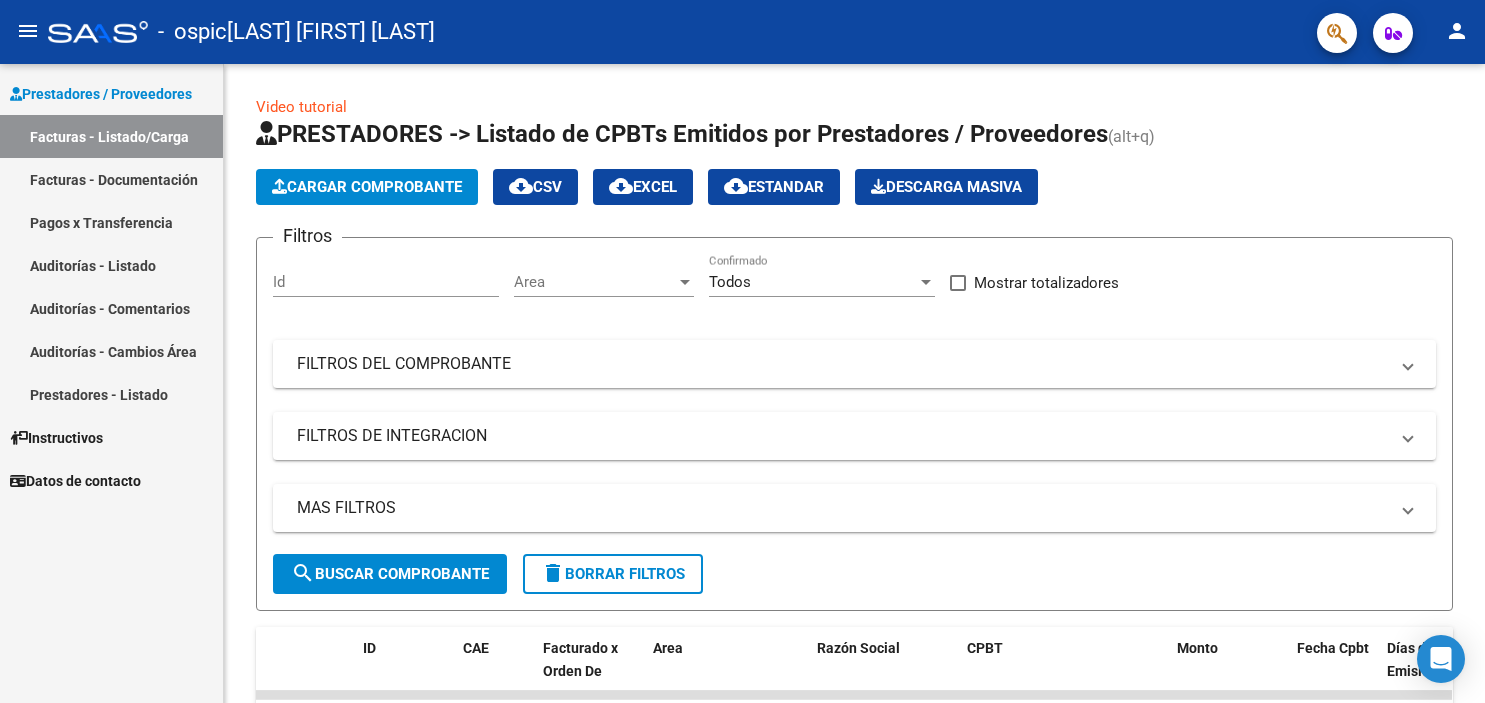 scroll, scrollTop: 0, scrollLeft: 0, axis: both 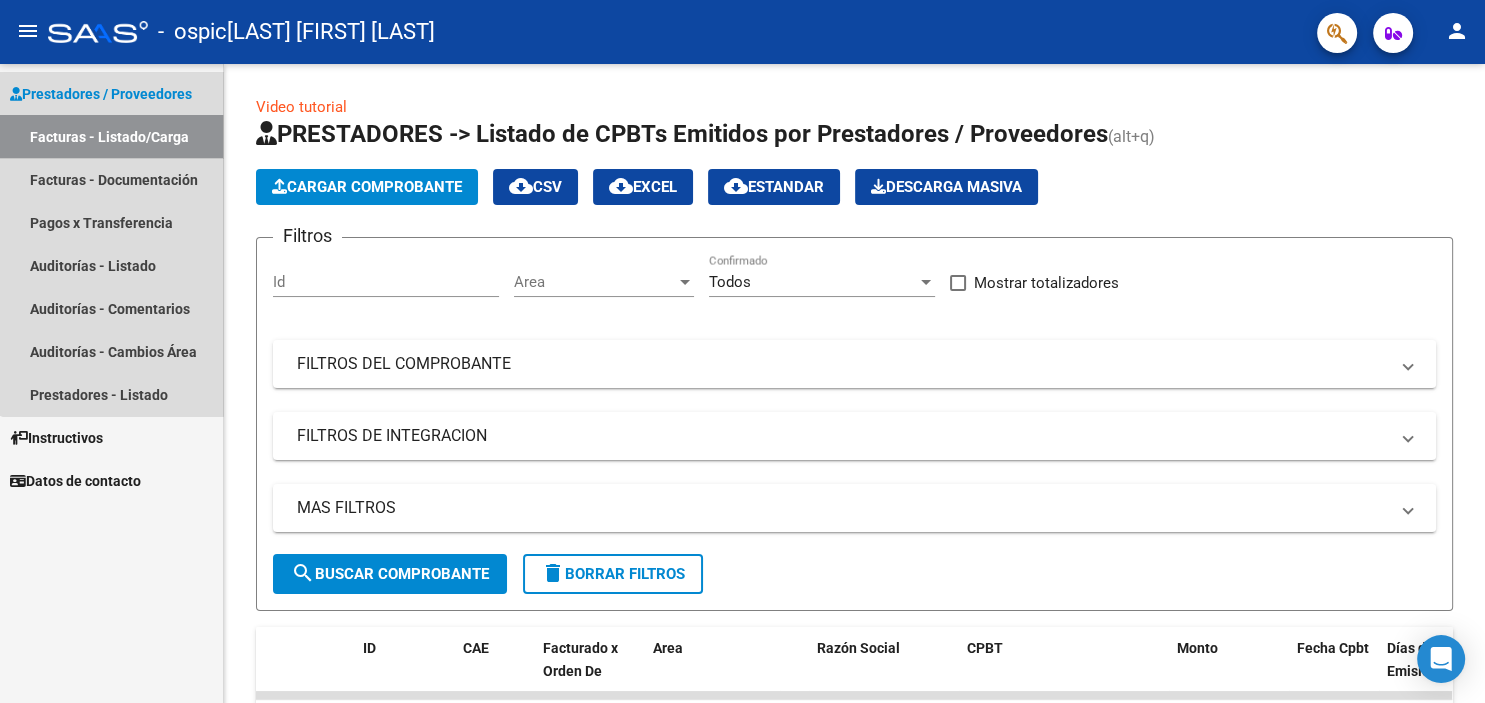 click on "Facturas - Listado/Carga" at bounding box center (111, 136) 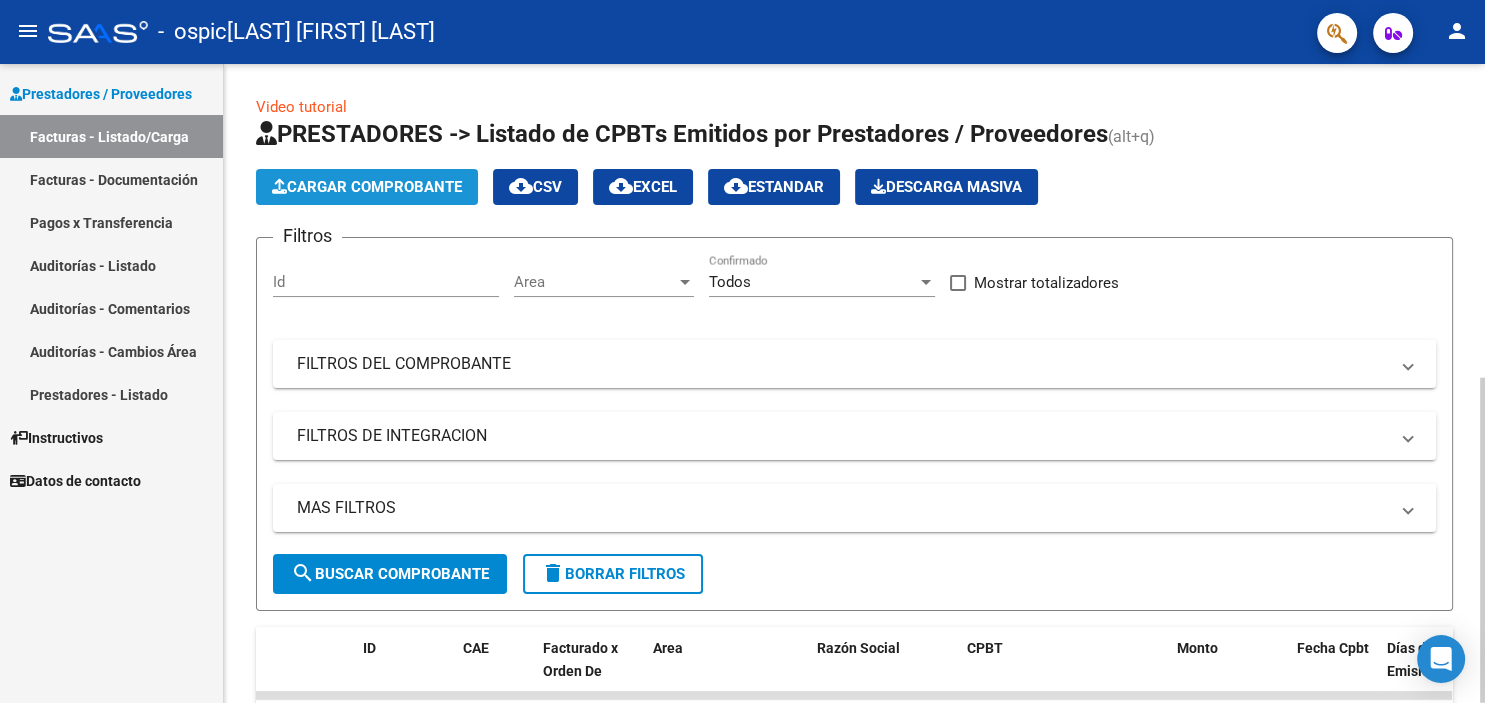 click on "Cargar Comprobante" 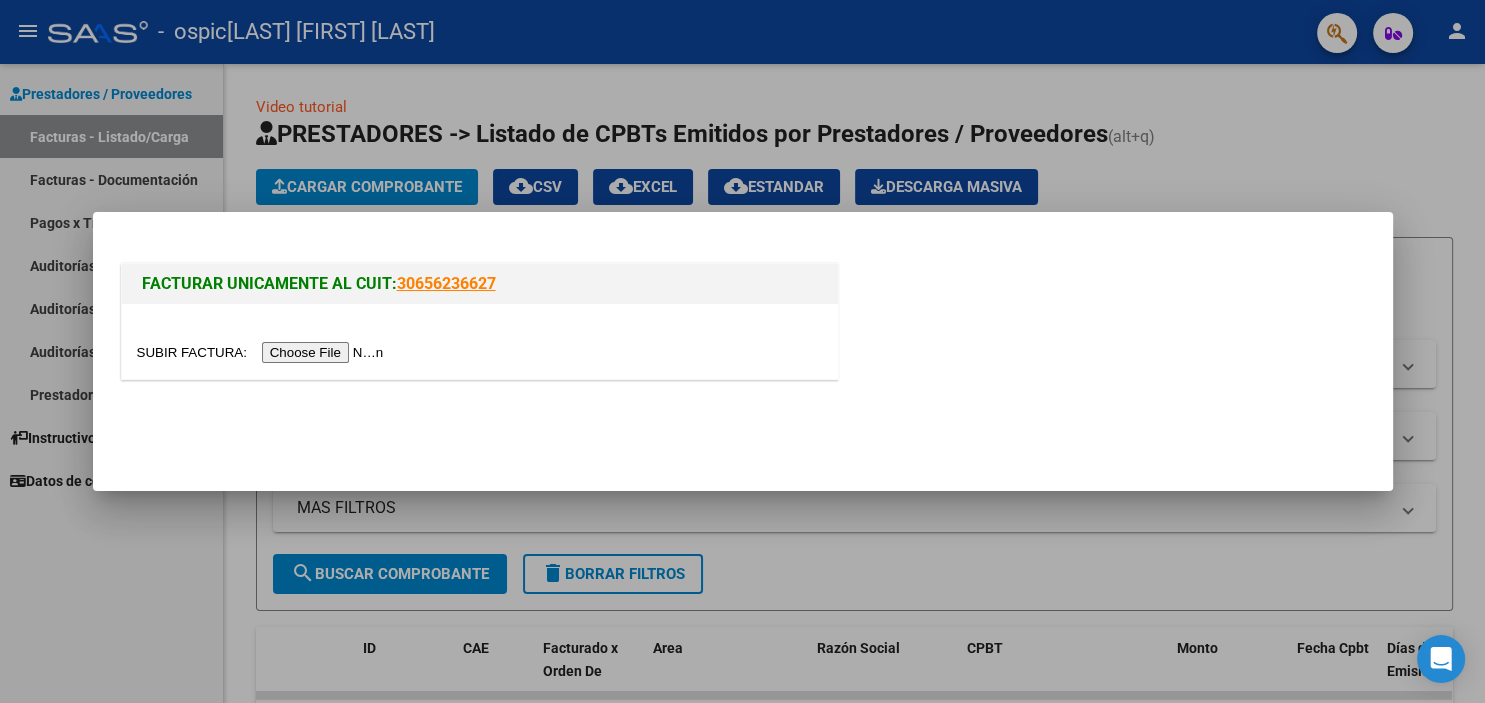 click at bounding box center [263, 352] 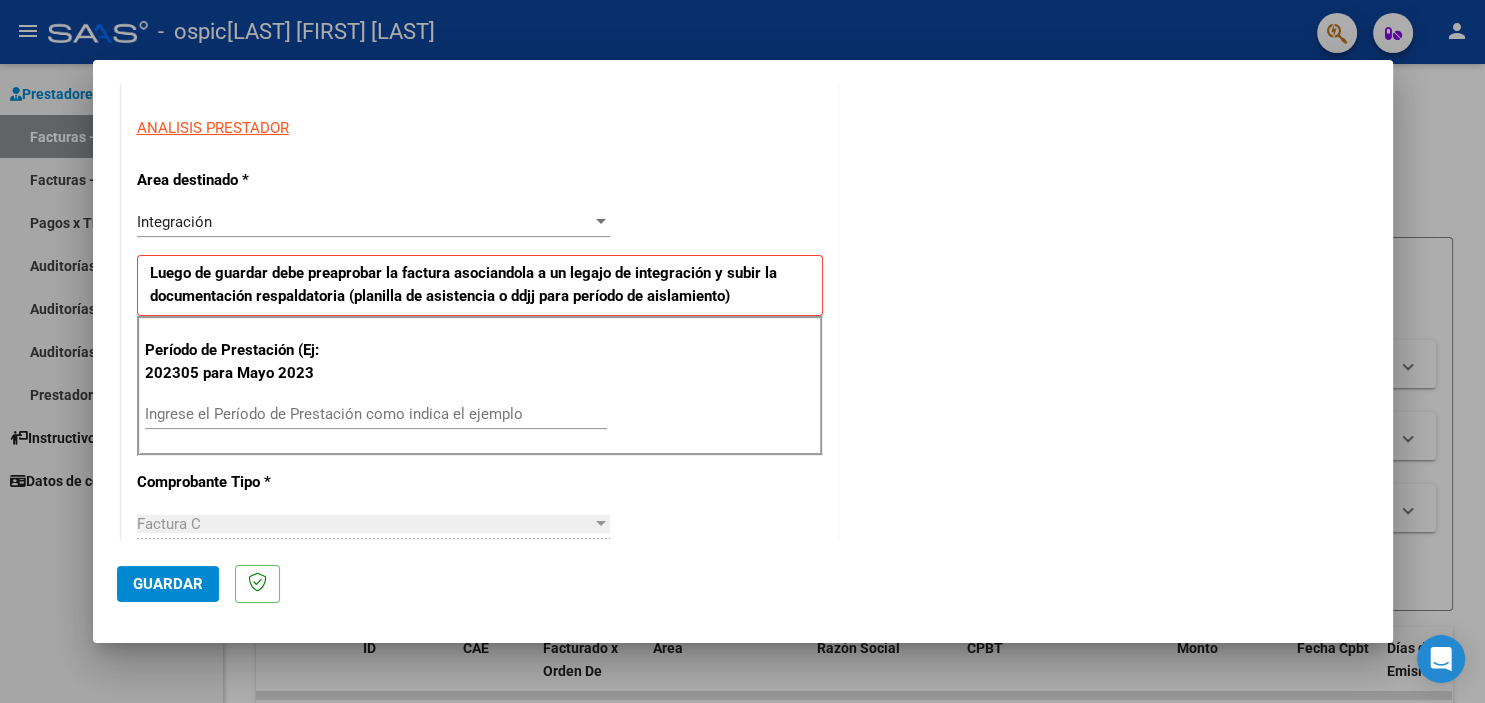 scroll, scrollTop: 355, scrollLeft: 0, axis: vertical 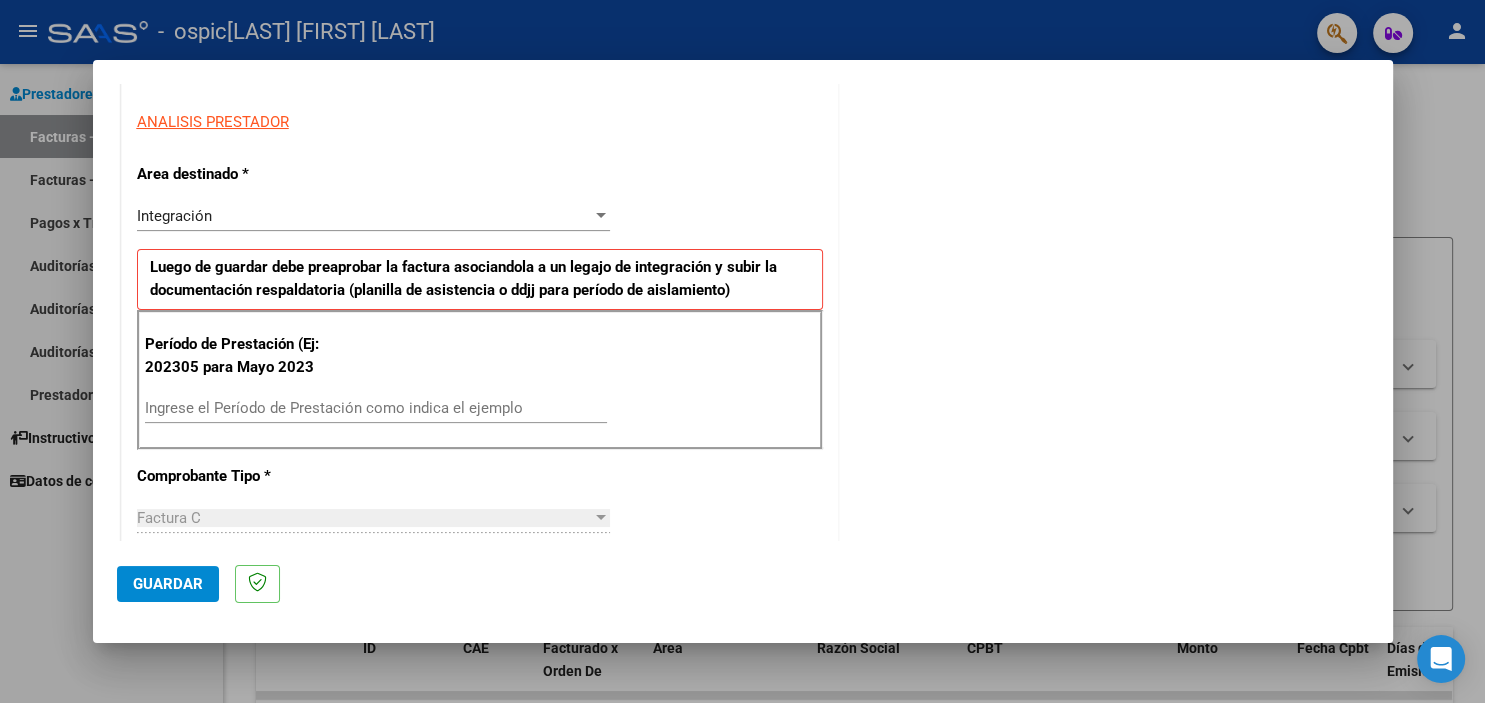 click on "Ingrese el Período de Prestación como indica el ejemplo" at bounding box center [376, 408] 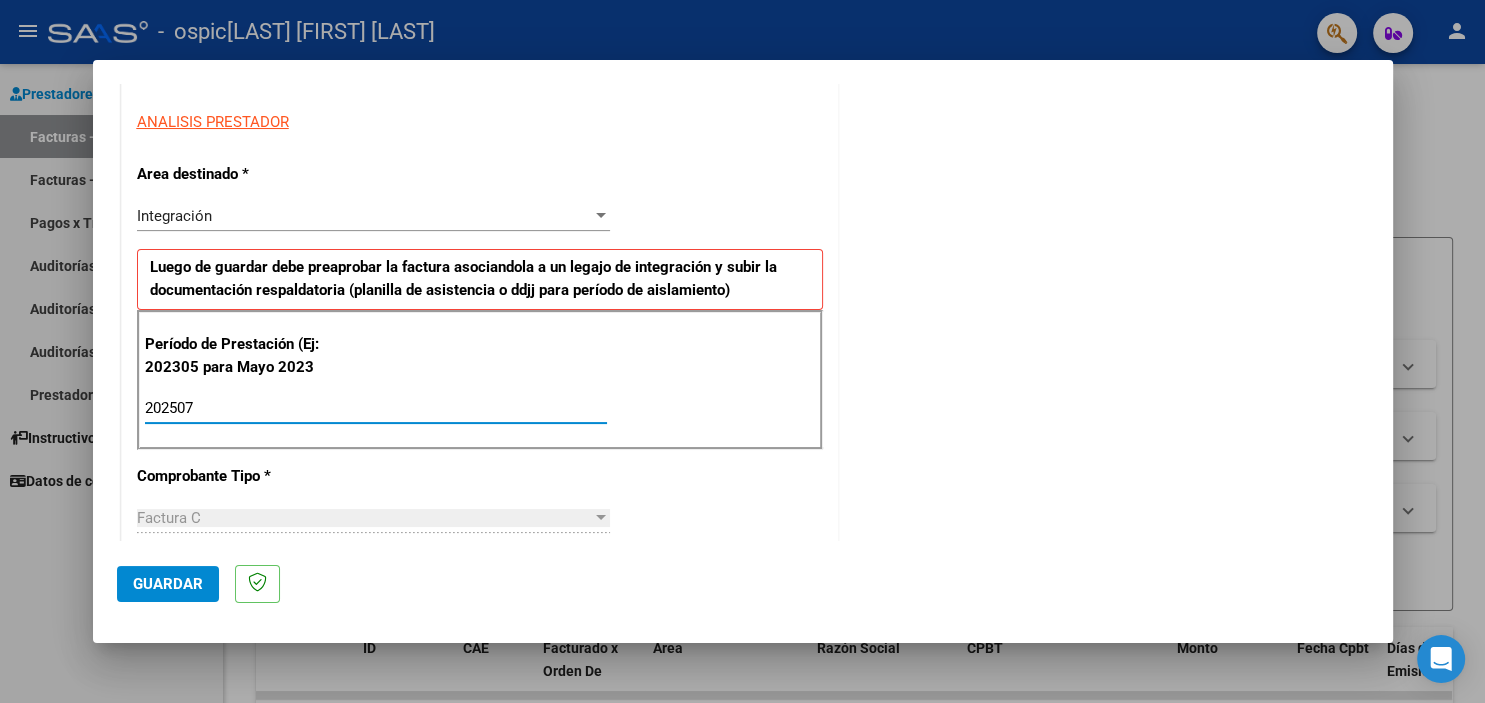 type on "202507" 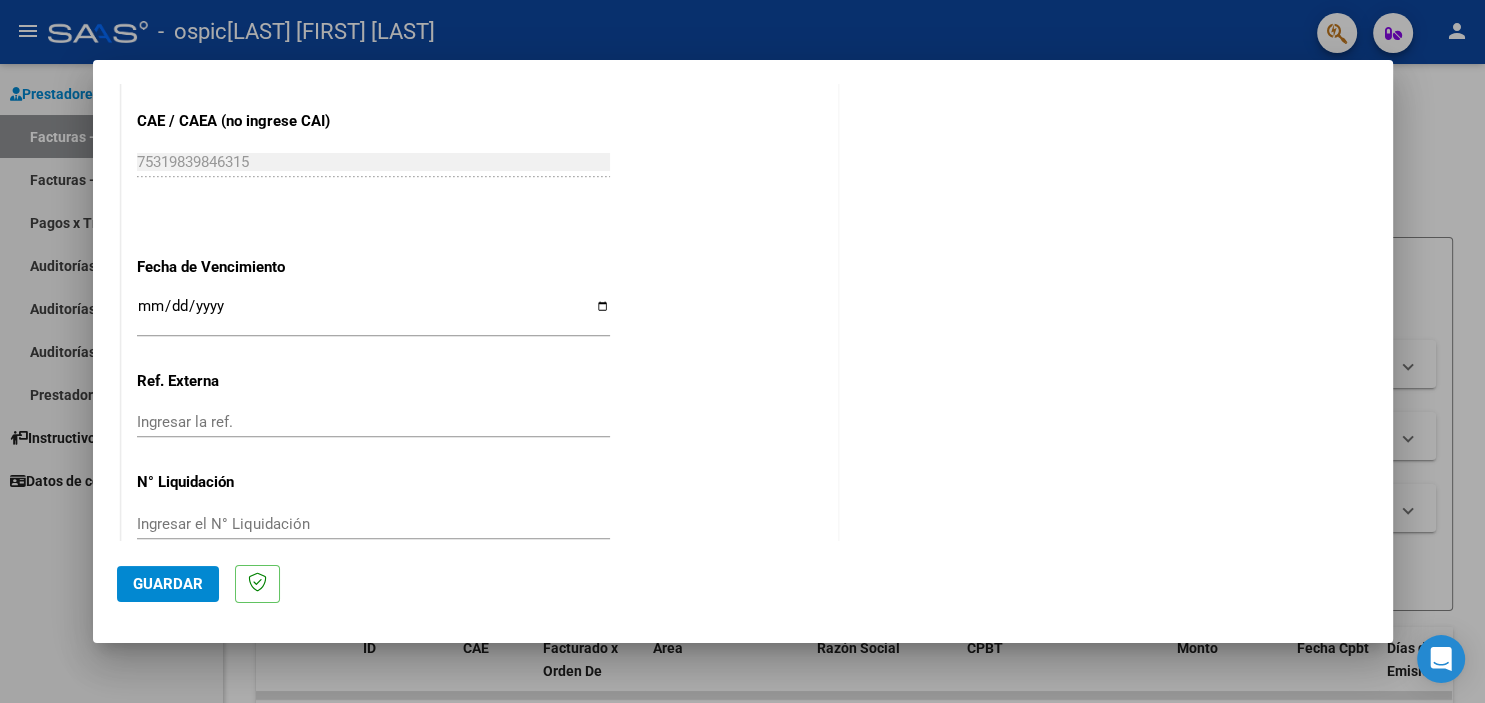 scroll, scrollTop: 1239, scrollLeft: 0, axis: vertical 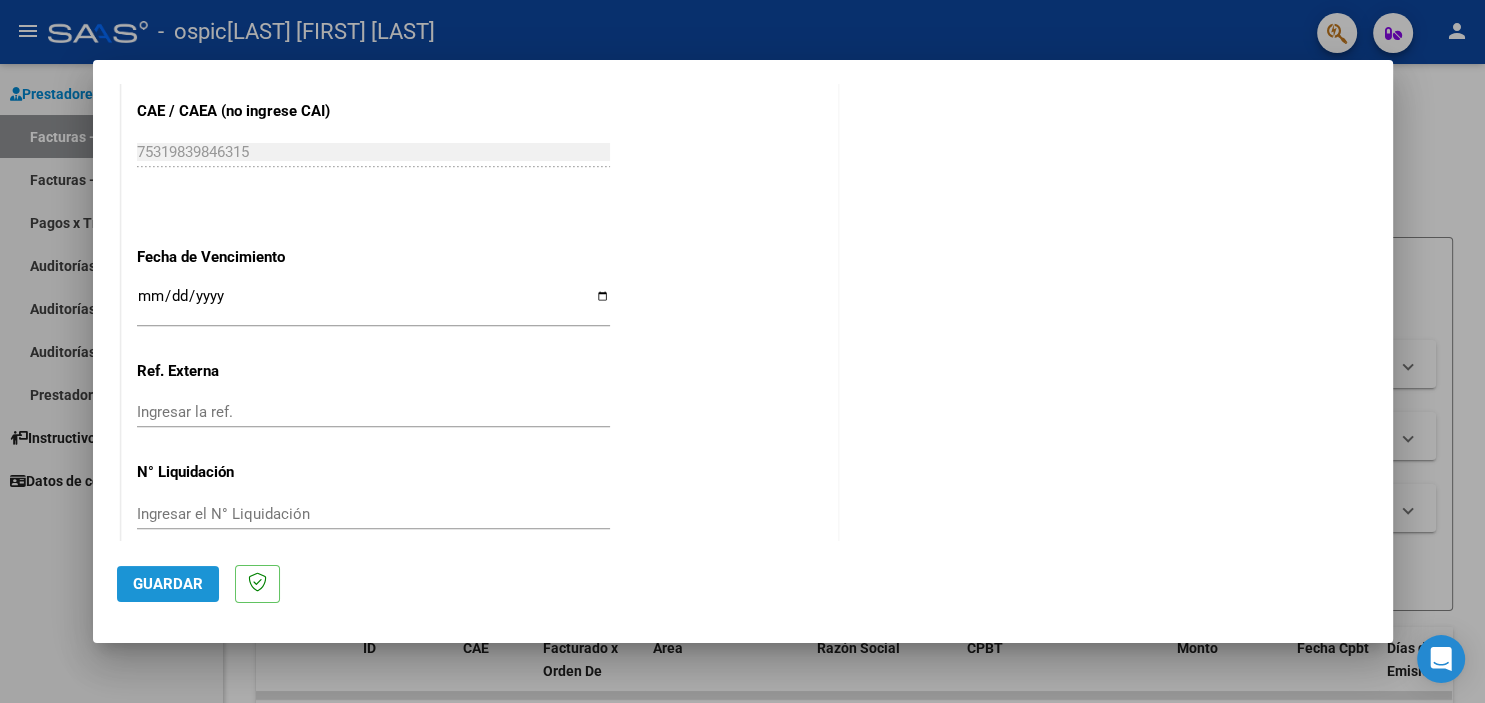 click on "Guardar" 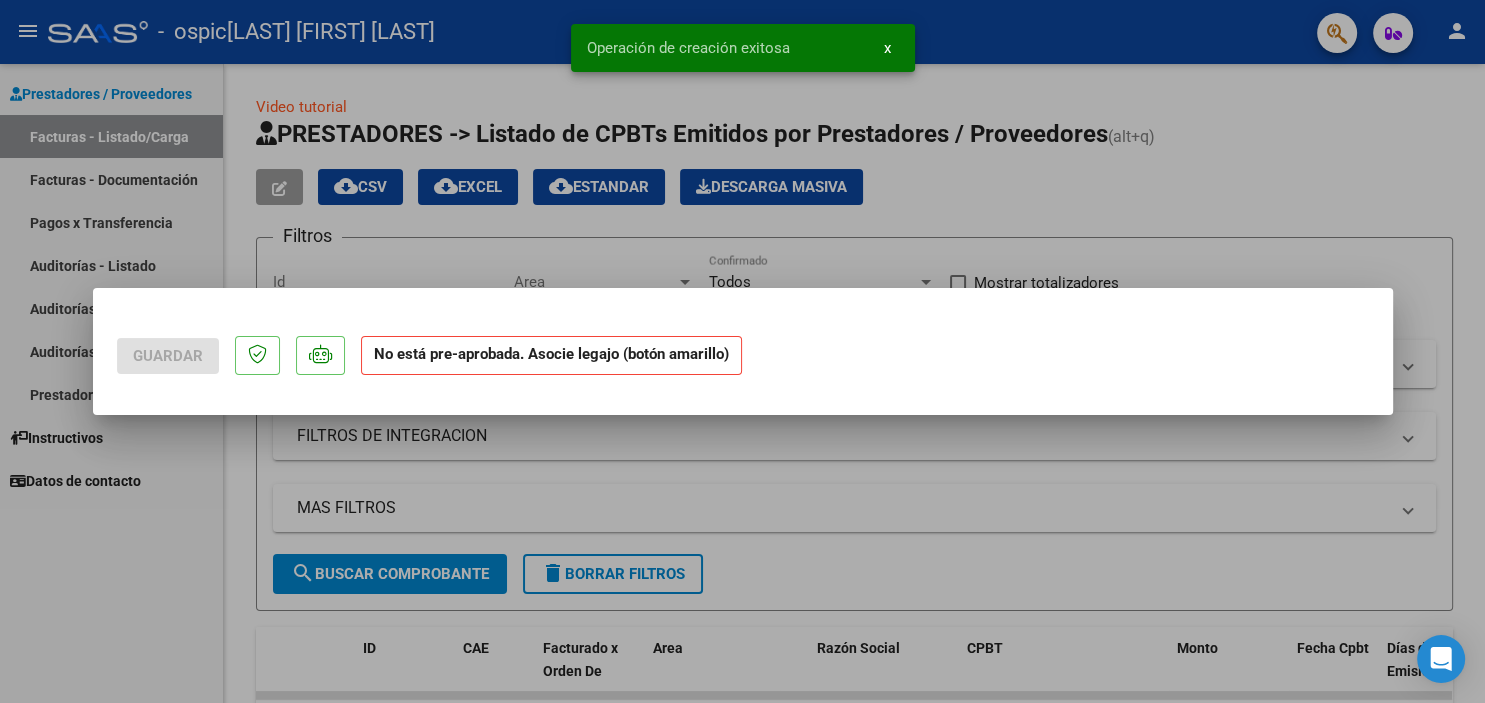 scroll, scrollTop: 0, scrollLeft: 0, axis: both 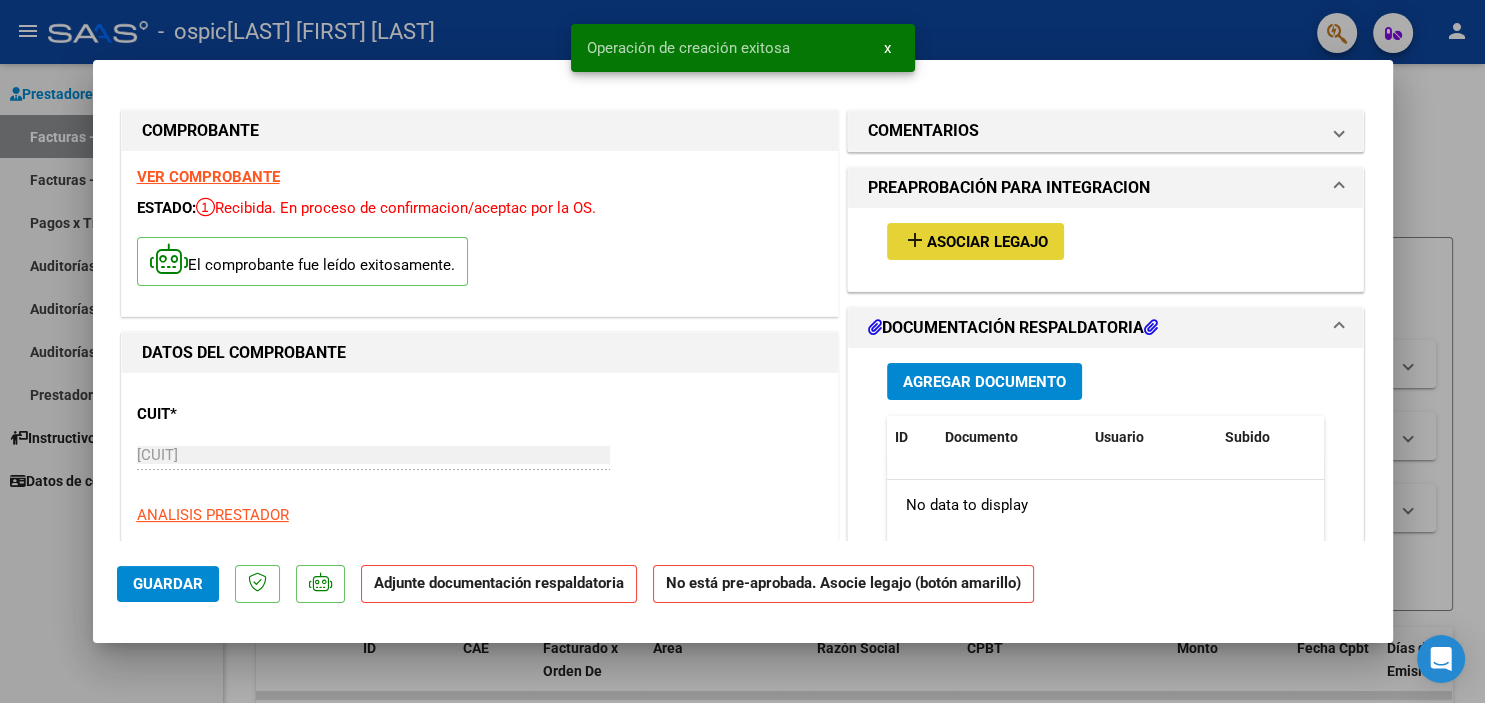 click on "Asociar Legajo" at bounding box center (987, 242) 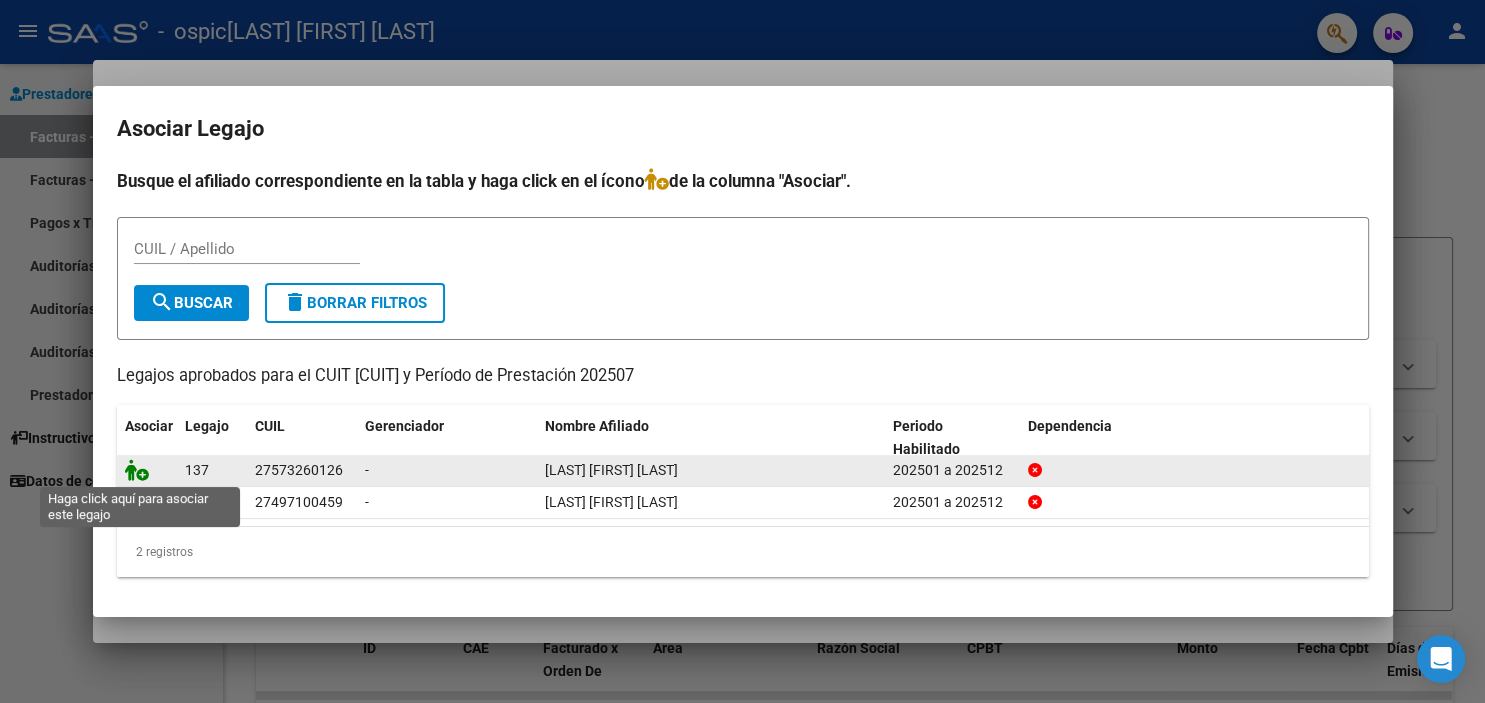 click 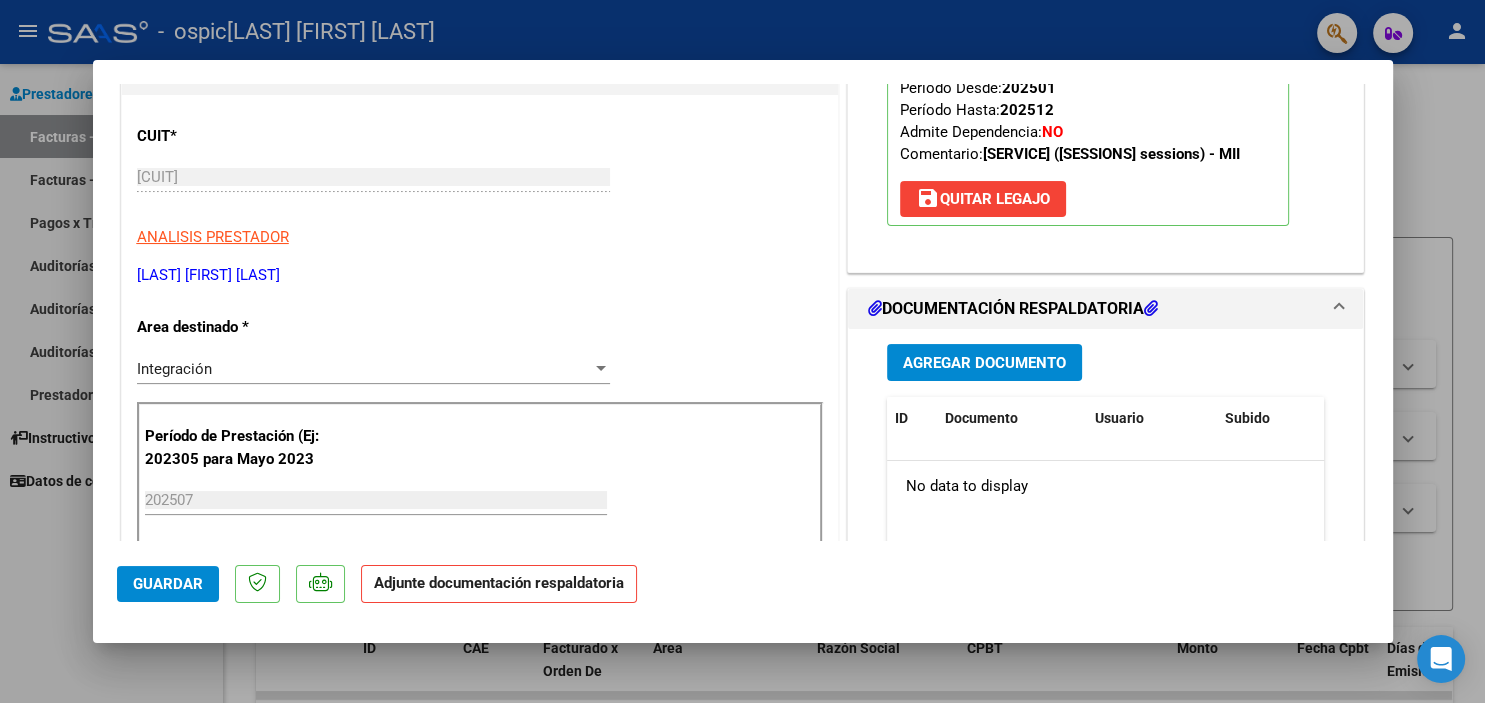 scroll, scrollTop: 281, scrollLeft: 0, axis: vertical 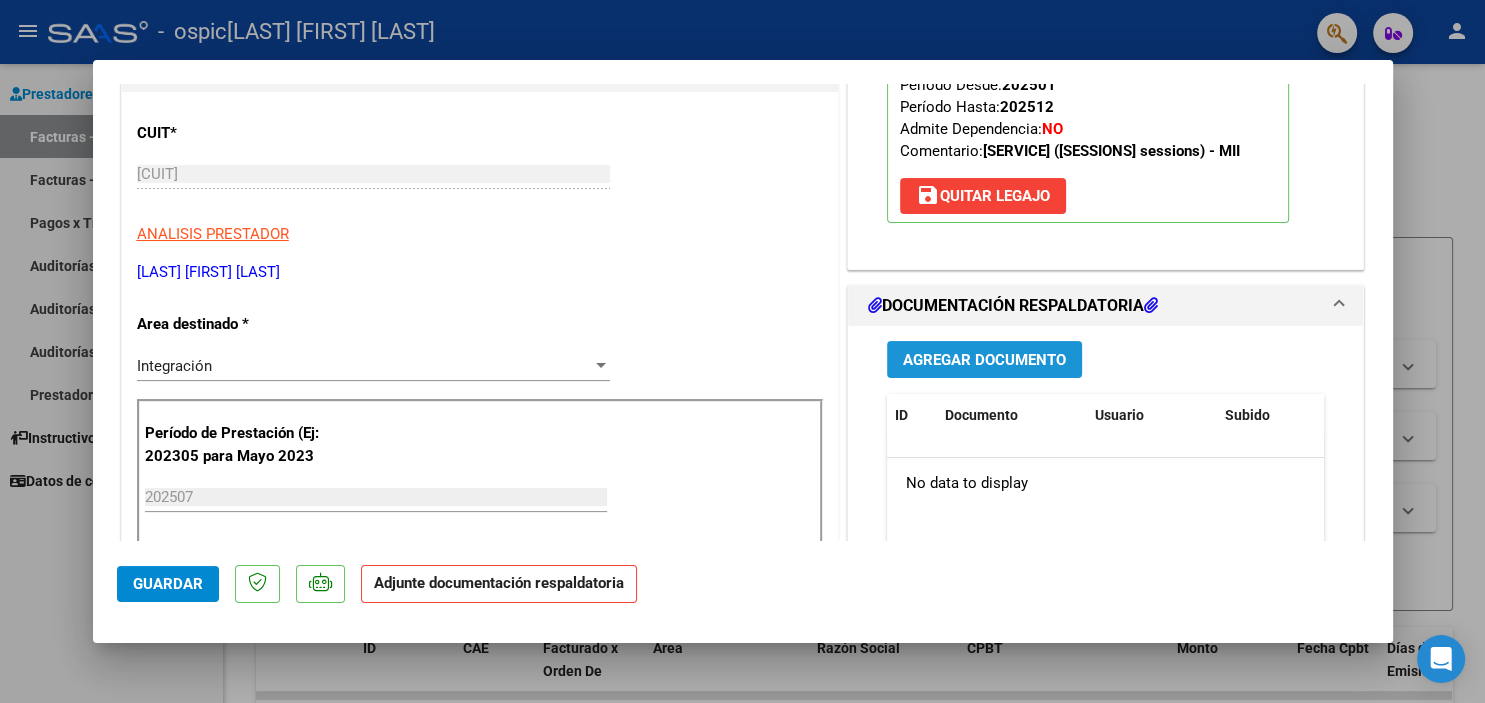 click on "Agregar Documento" at bounding box center [984, 360] 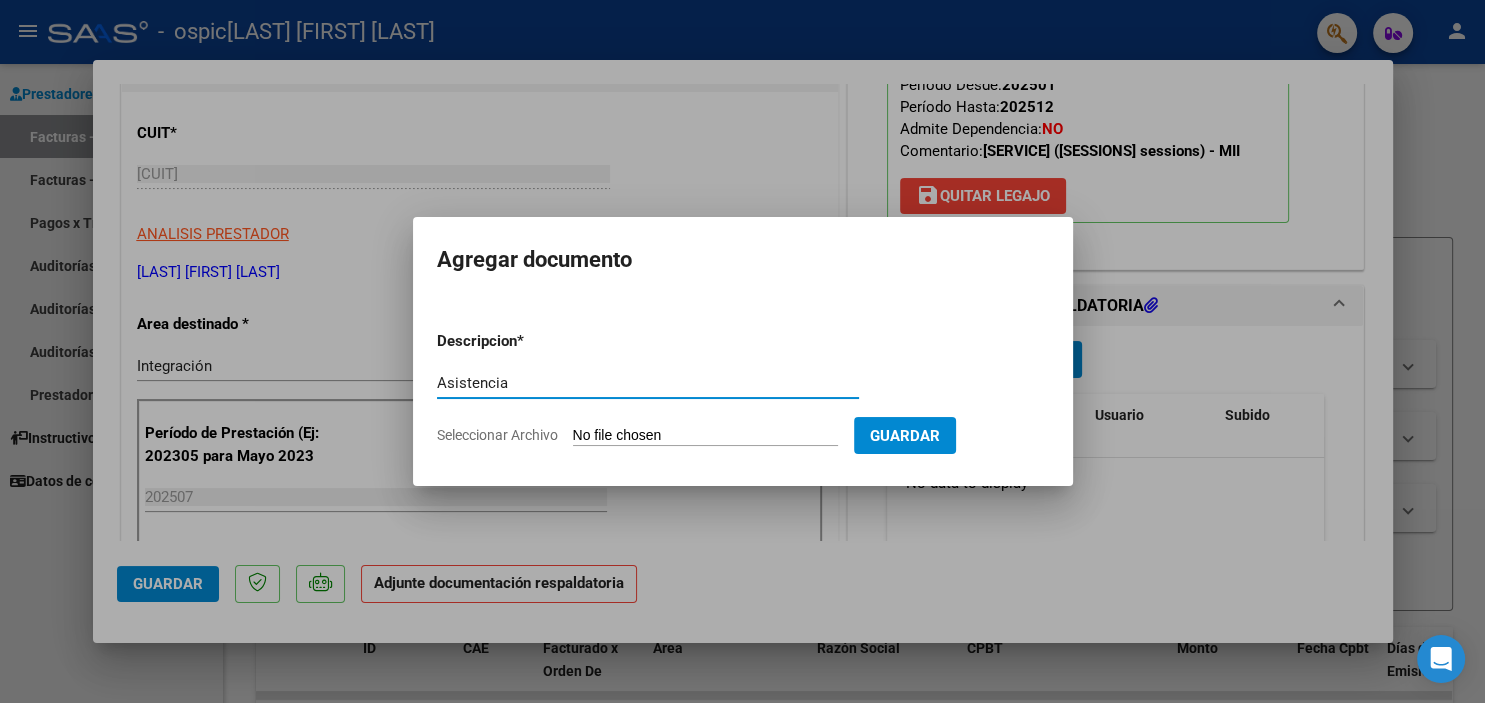 type on "Asistencia" 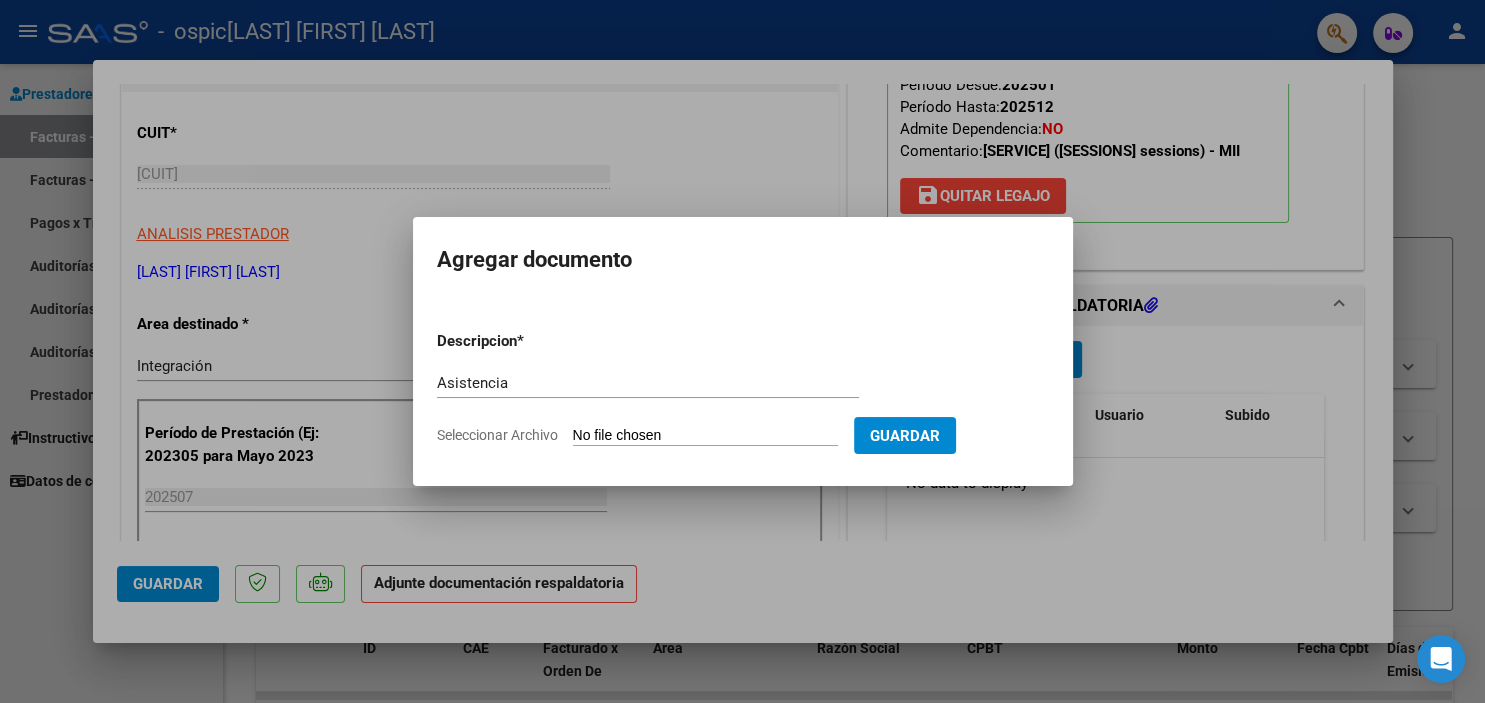 click on "Seleccionar Archivo" at bounding box center (705, 436) 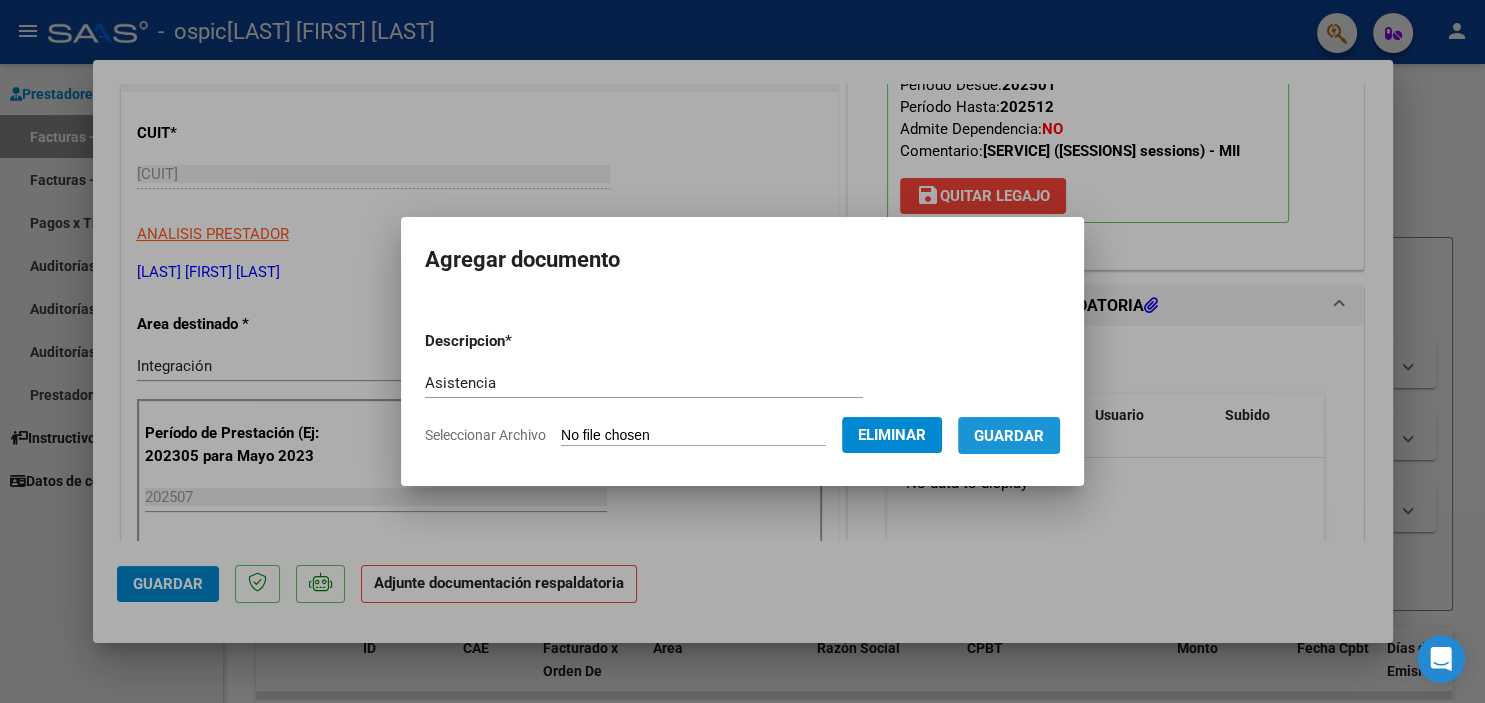 click on "Guardar" at bounding box center [1009, 436] 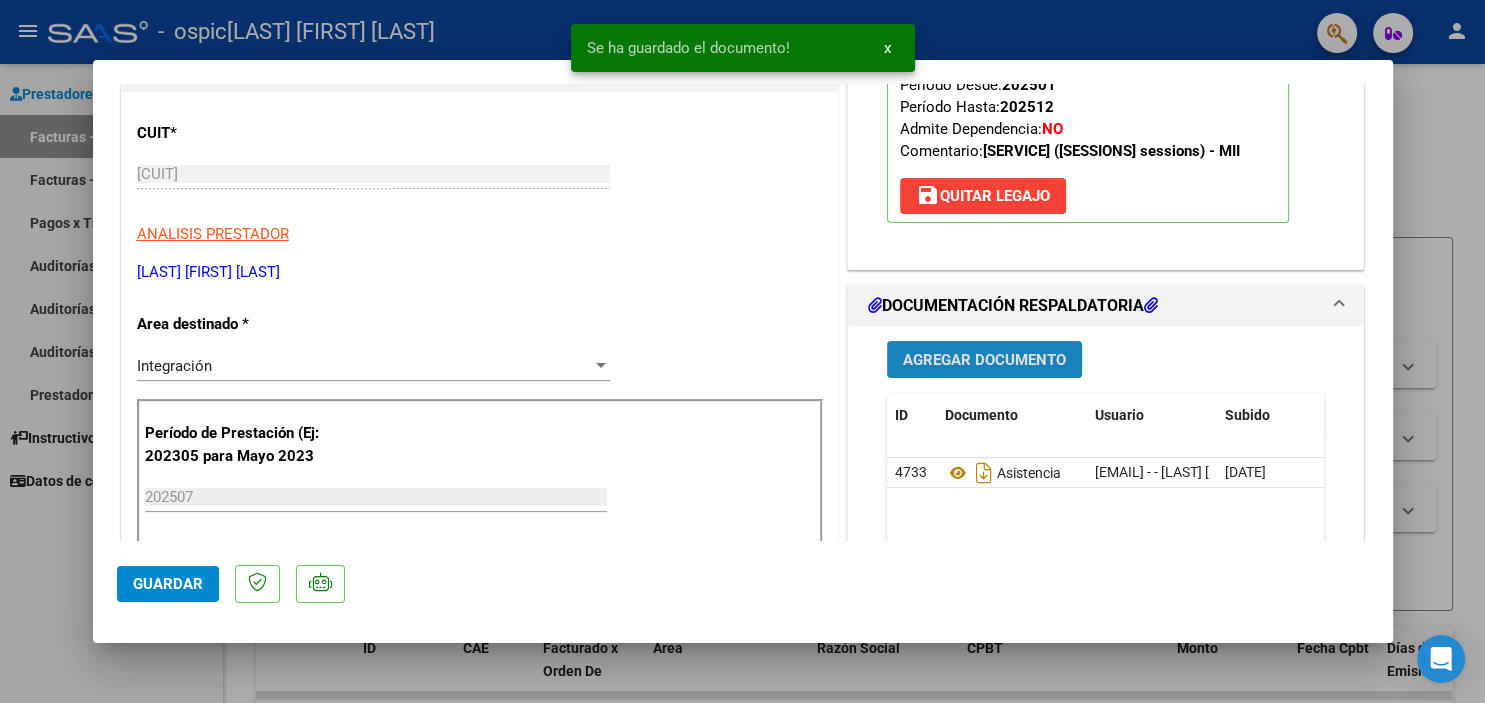 click on "Agregar Documento" at bounding box center [984, 359] 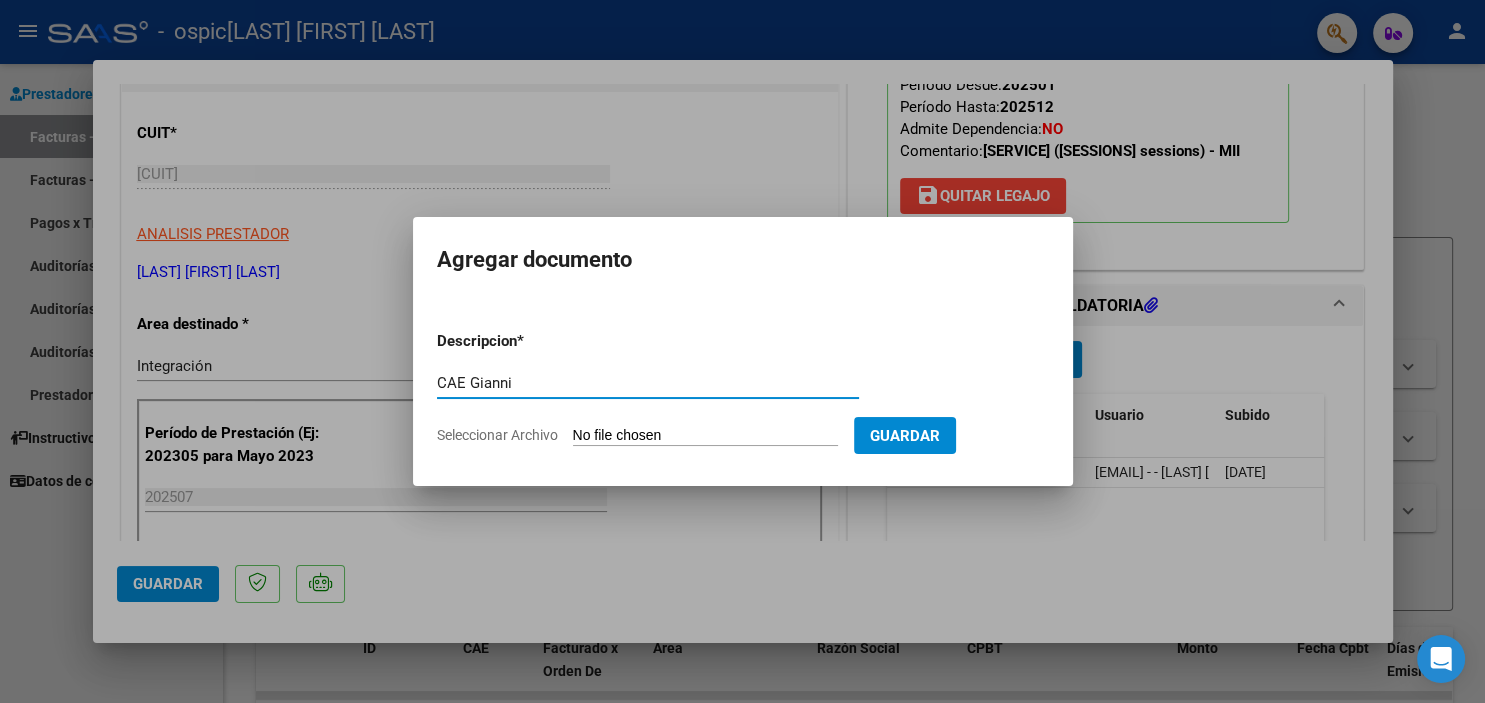 type on "CAE Gianni" 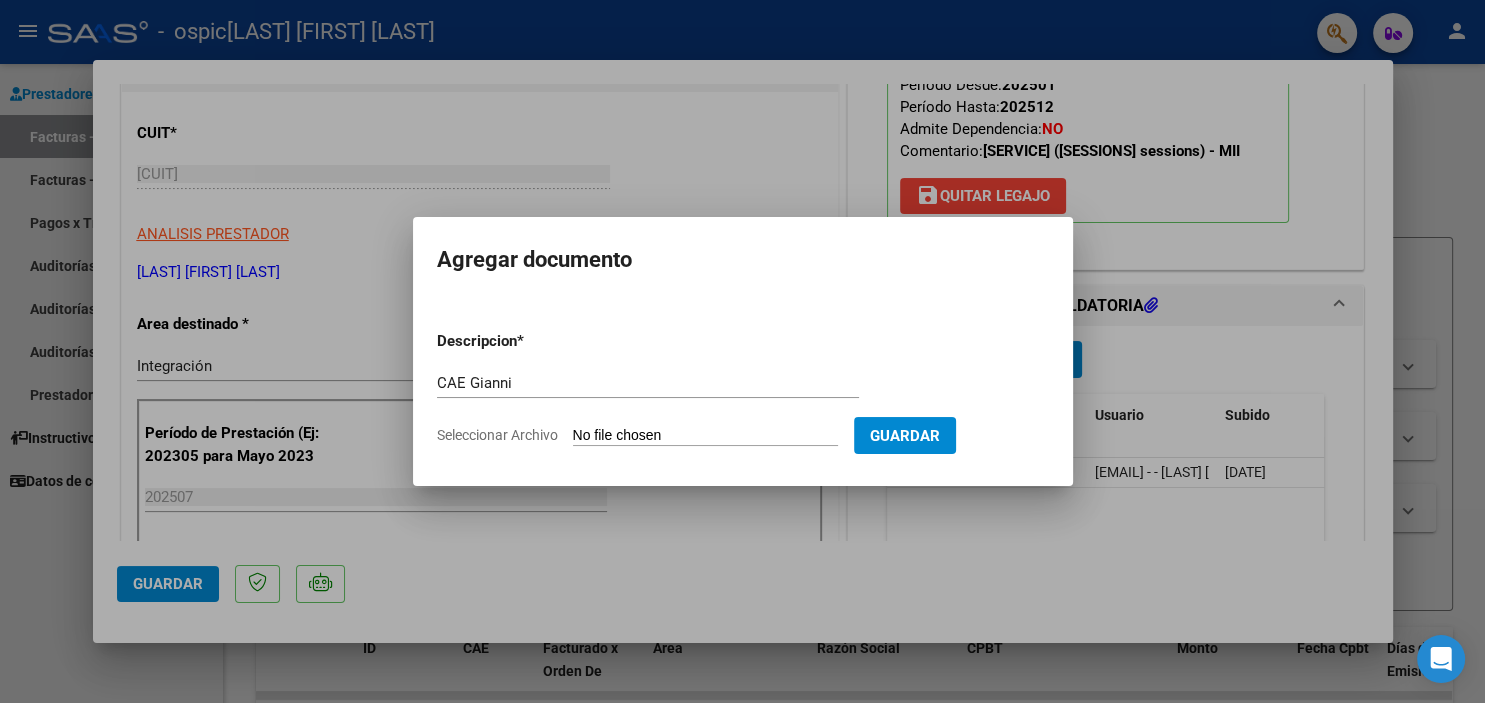 click on "Seleccionar Archivo" at bounding box center (705, 436) 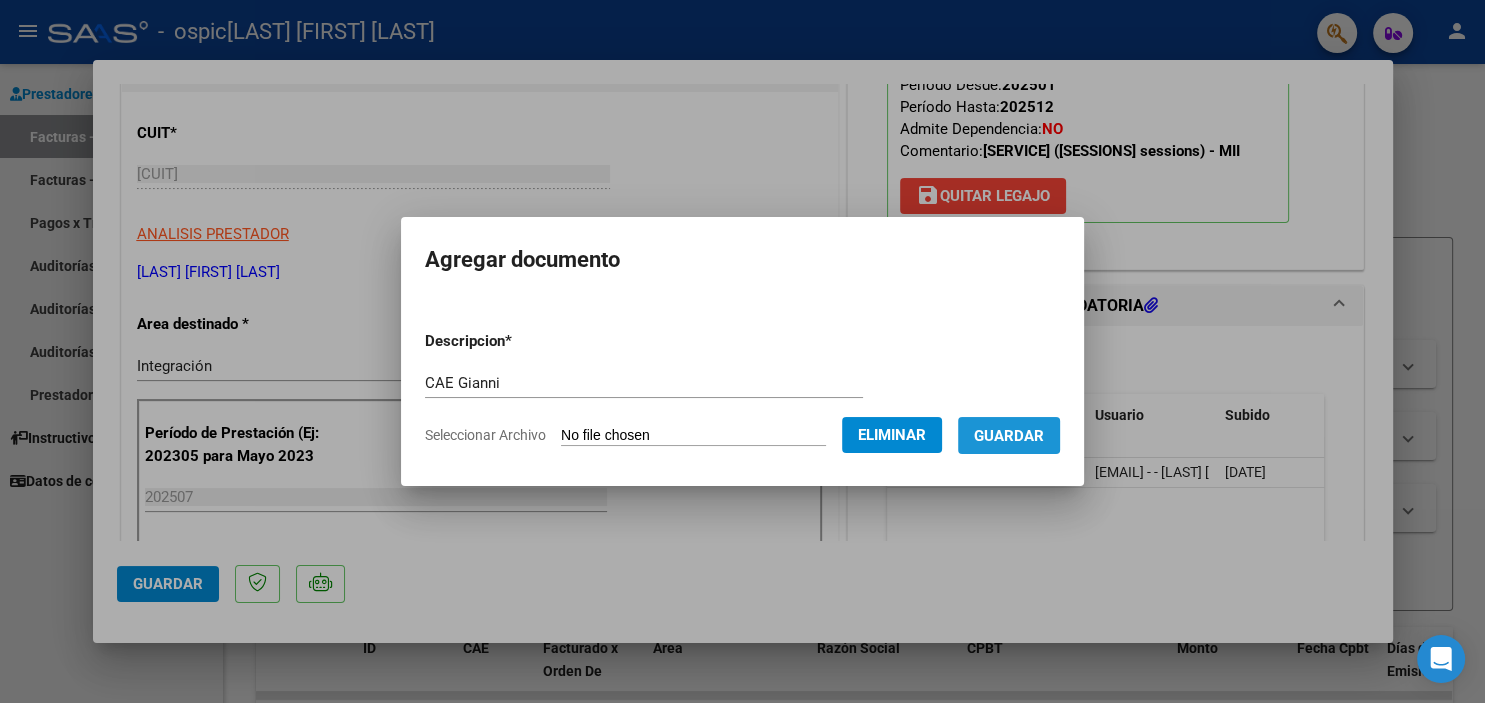 click on "Guardar" at bounding box center (1009, 436) 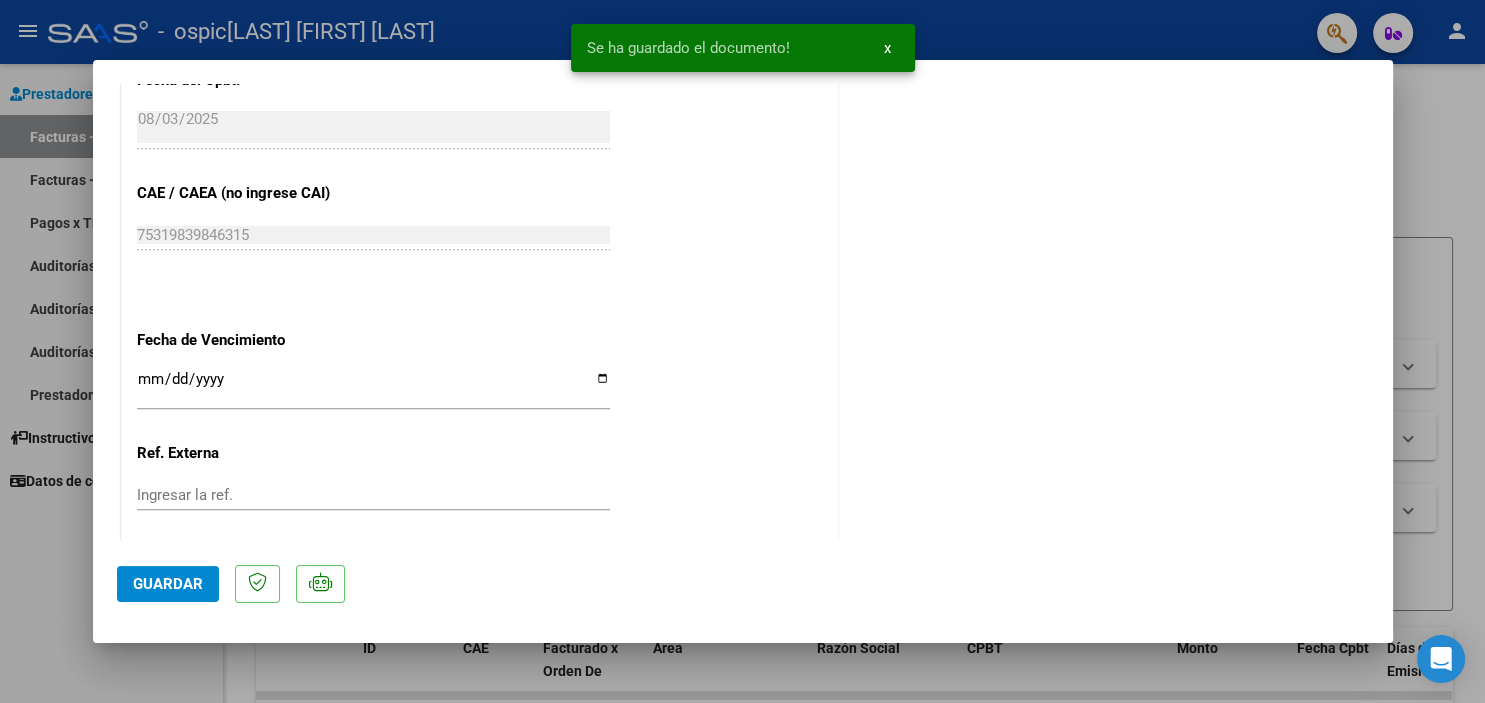 scroll, scrollTop: 1307, scrollLeft: 0, axis: vertical 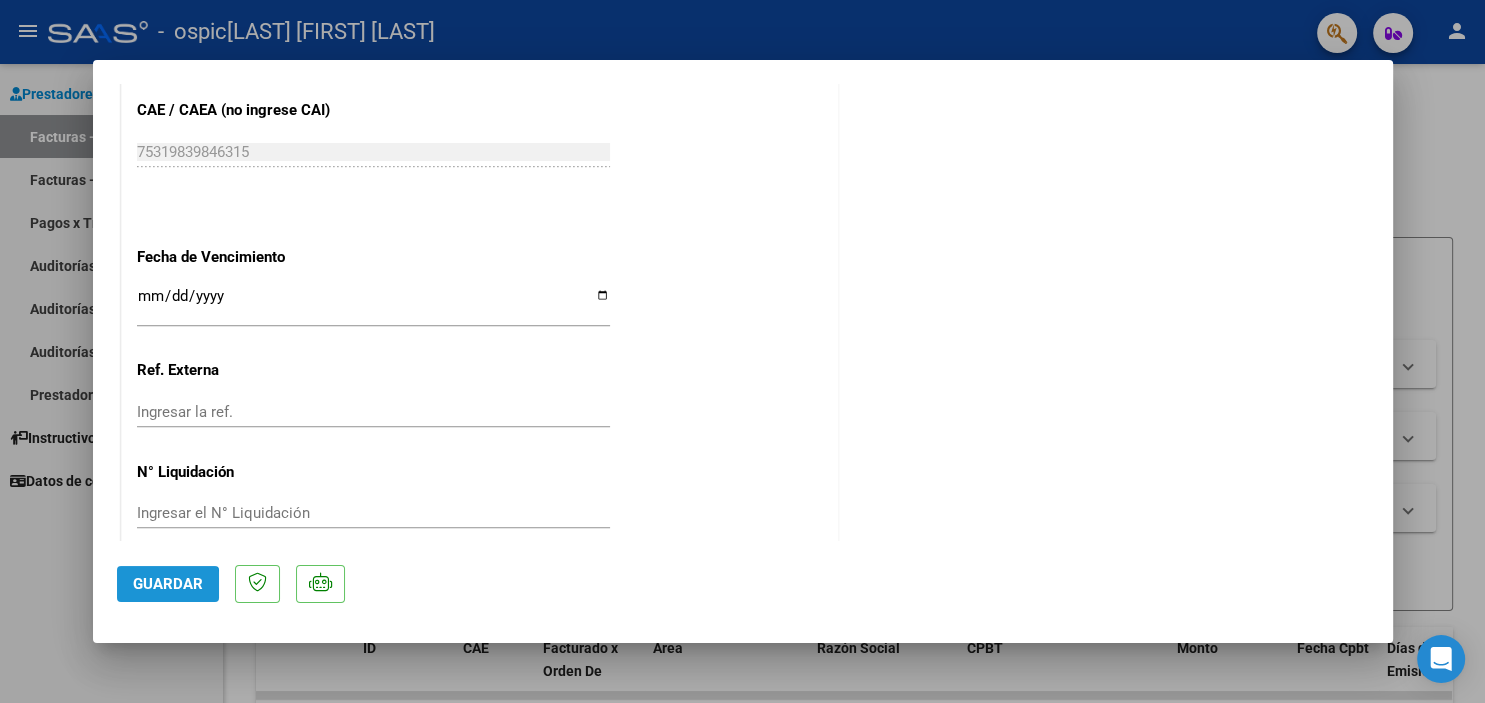 click on "Guardar" 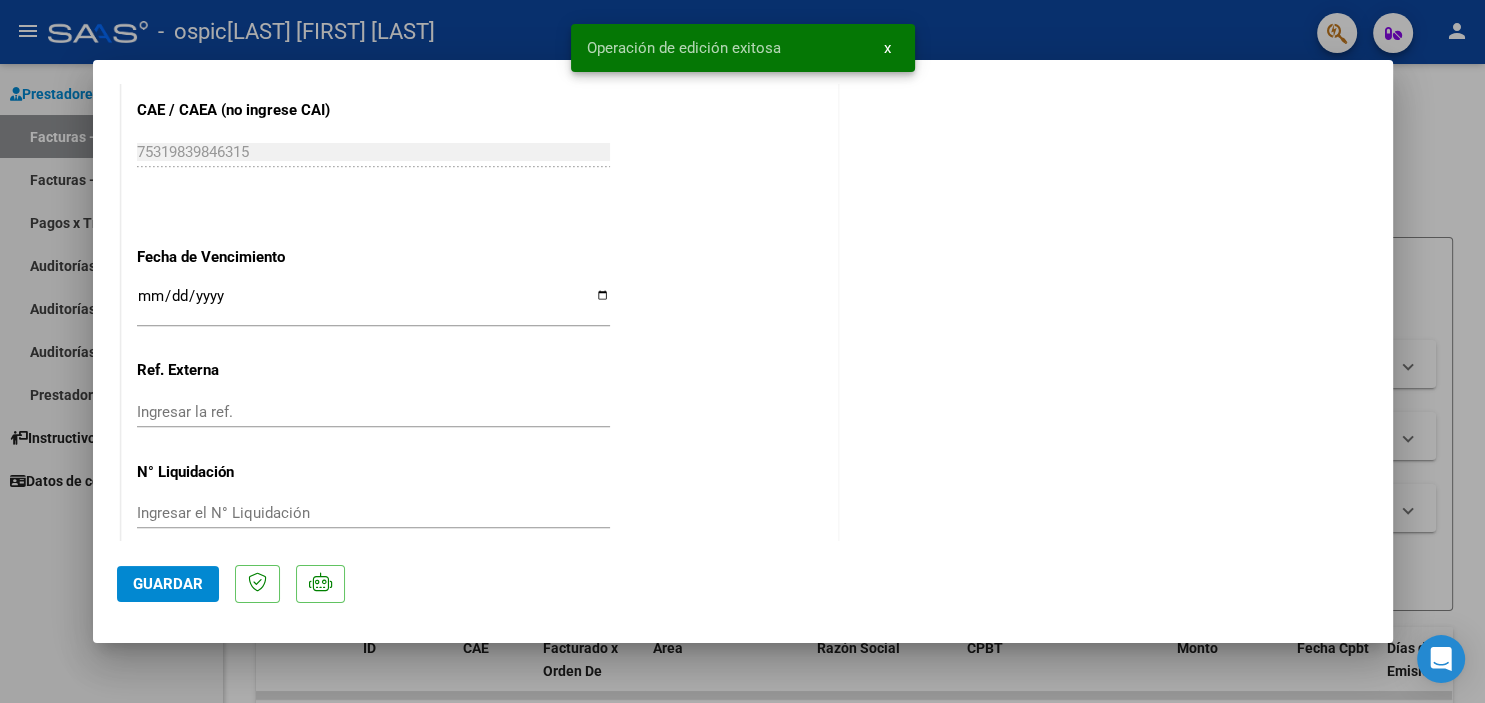 click at bounding box center (742, 351) 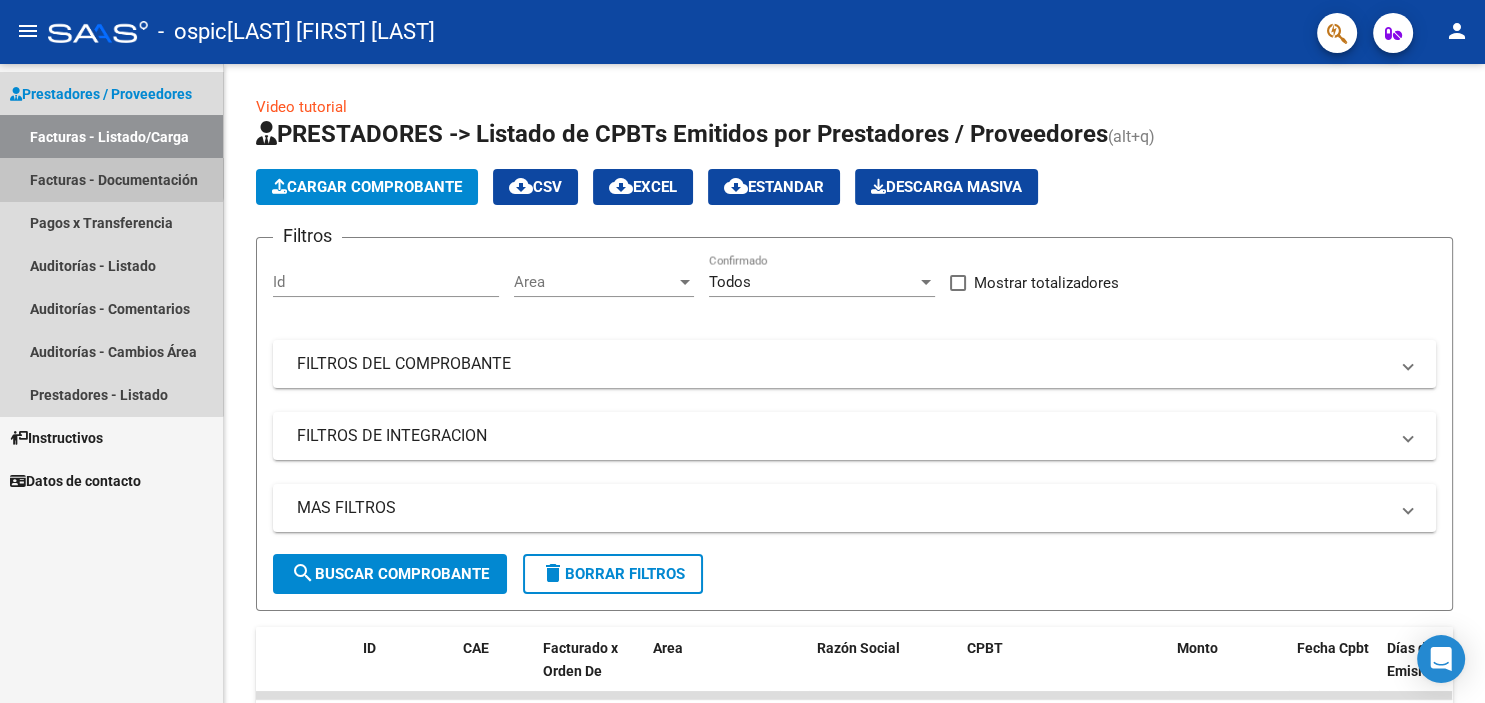 click on "Facturas - Documentación" at bounding box center (111, 179) 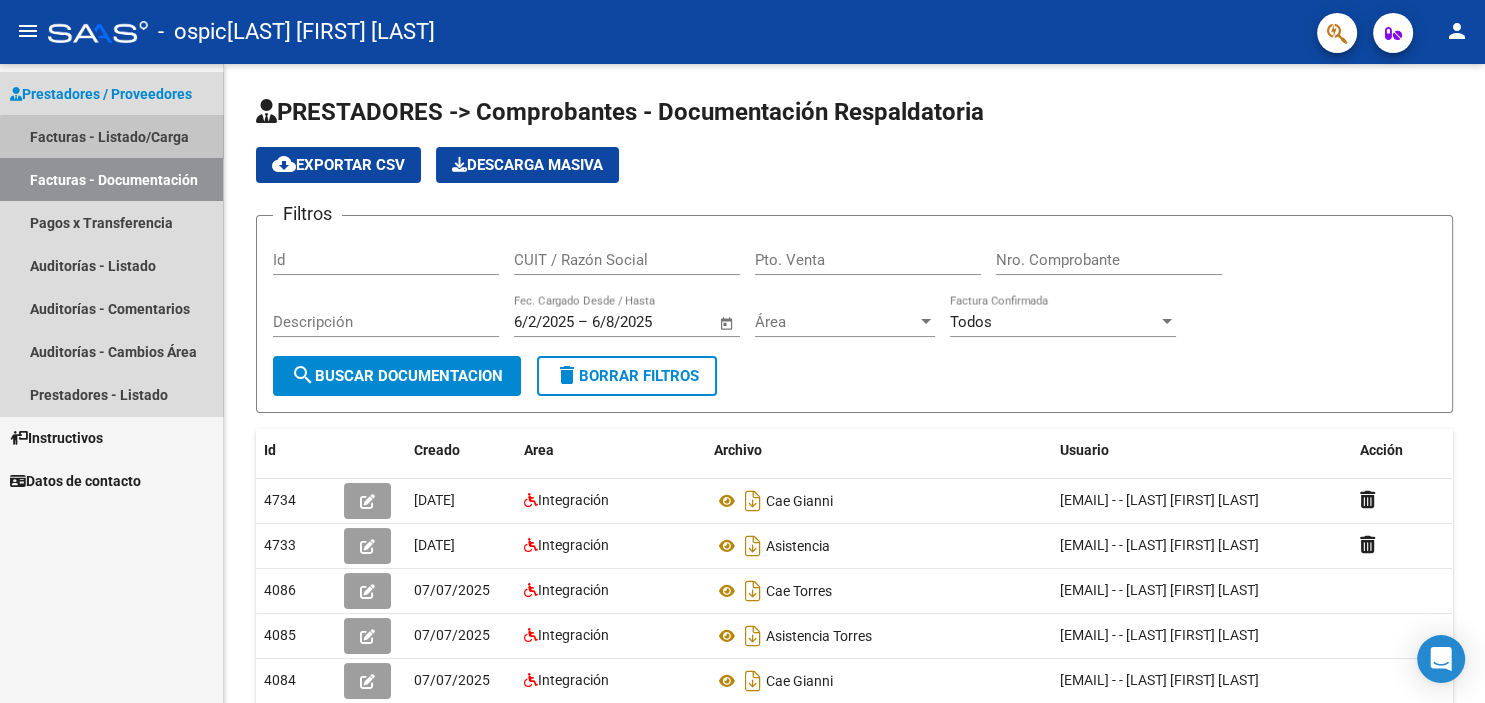 click on "Facturas - Listado/Carga" at bounding box center [111, 136] 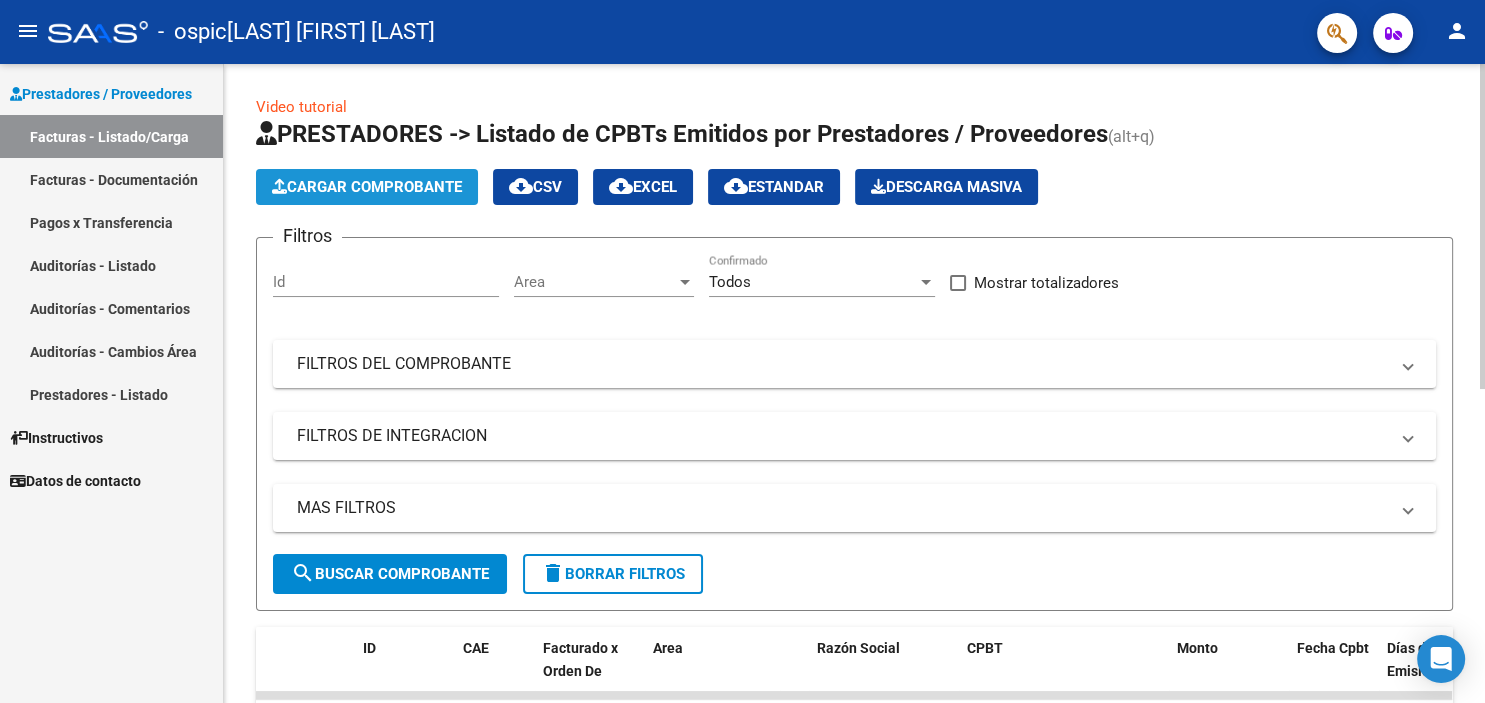 click on "Cargar Comprobante" 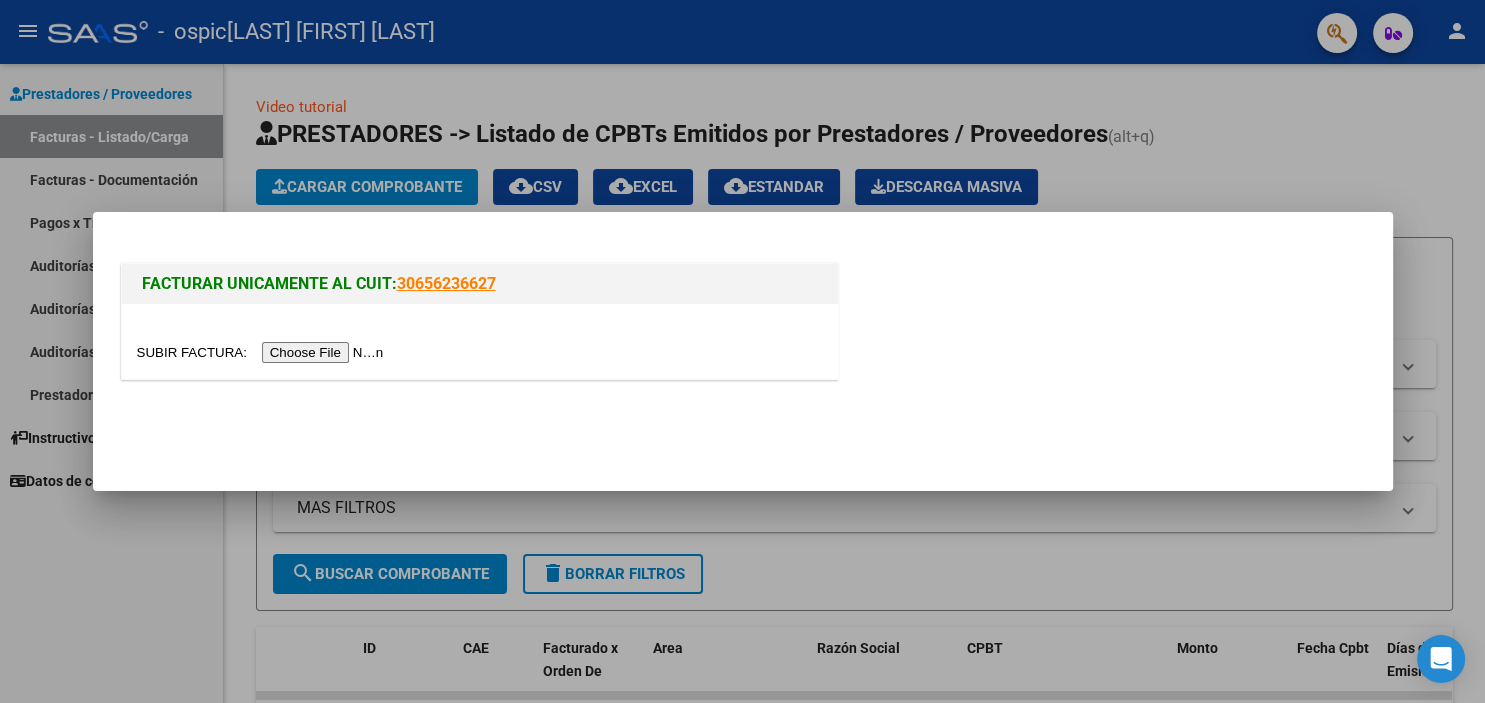 click at bounding box center (263, 352) 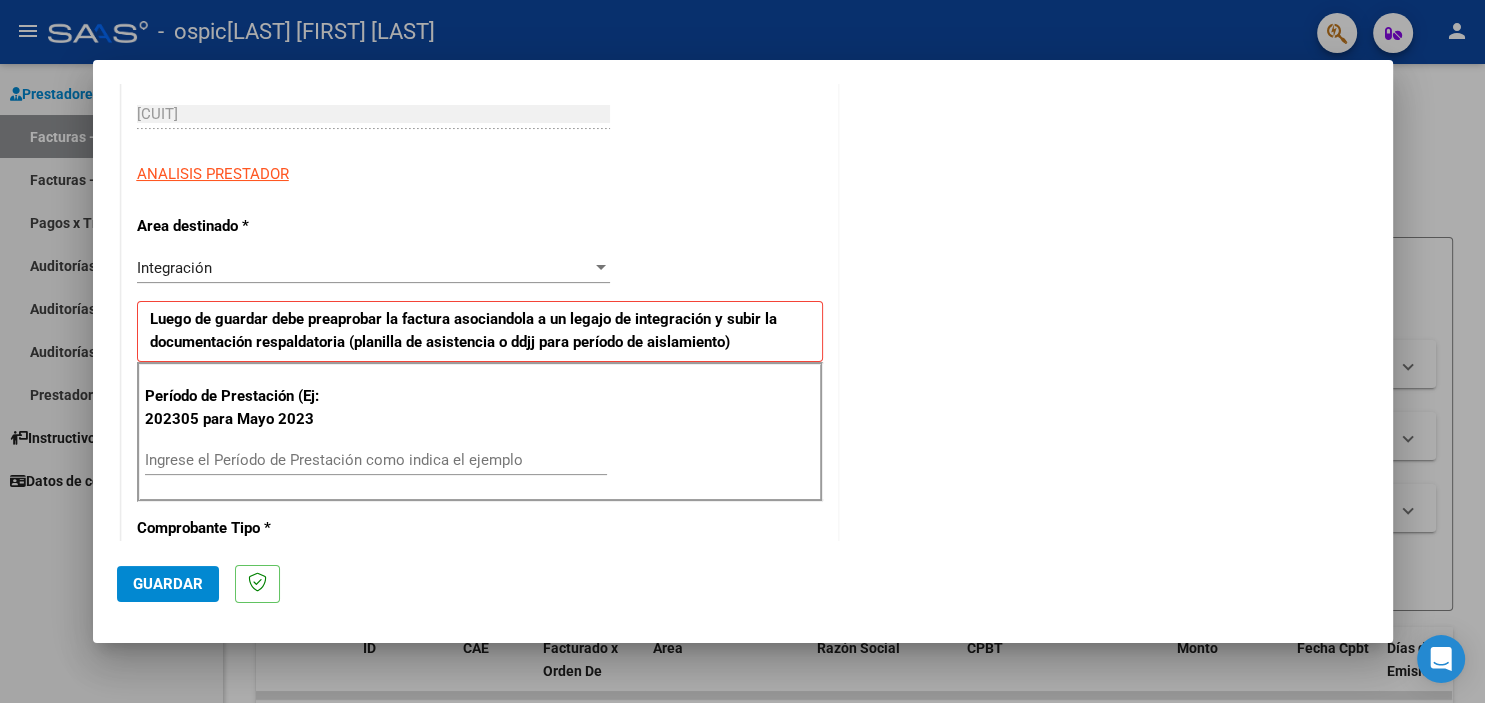 scroll, scrollTop: 316, scrollLeft: 0, axis: vertical 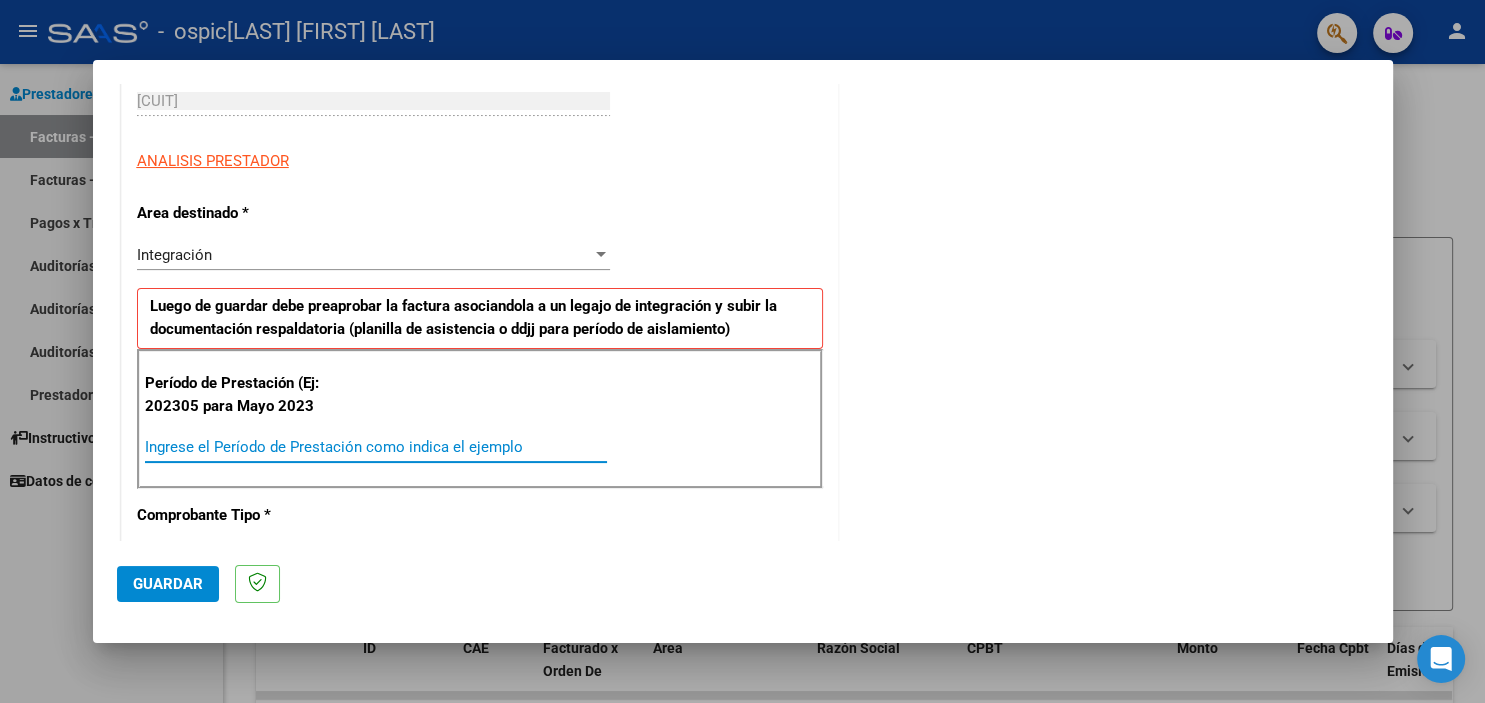 click on "Ingrese el Período de Prestación como indica el ejemplo" at bounding box center (376, 447) 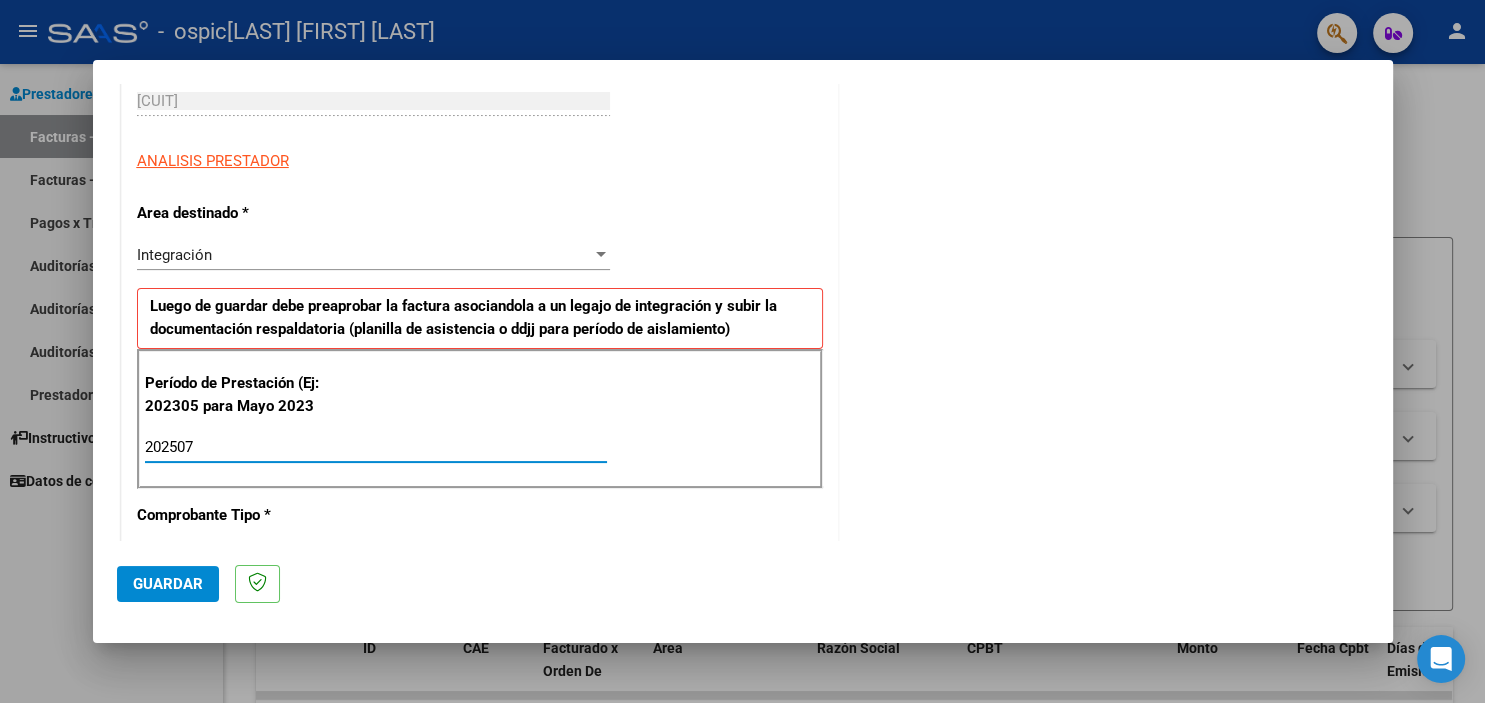 type on "202507" 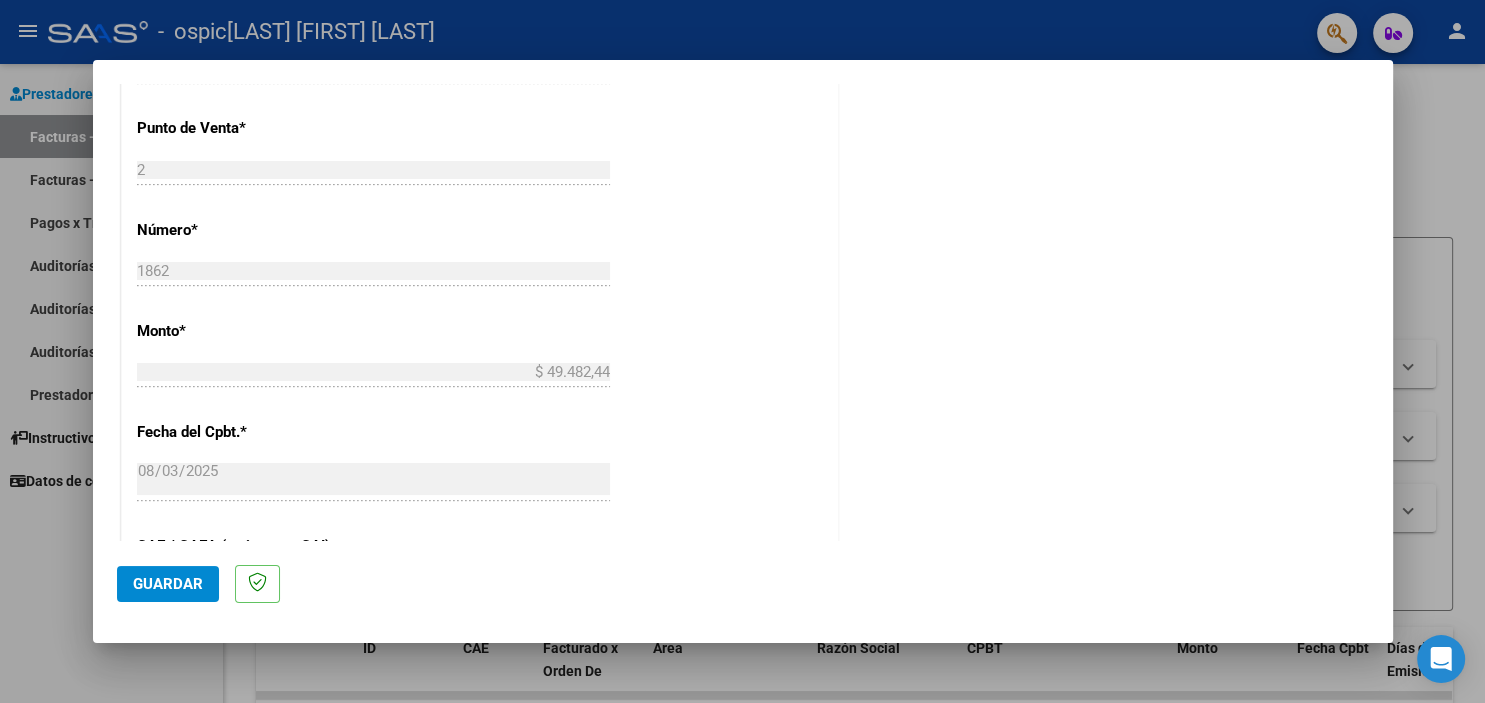 scroll, scrollTop: 1239, scrollLeft: 0, axis: vertical 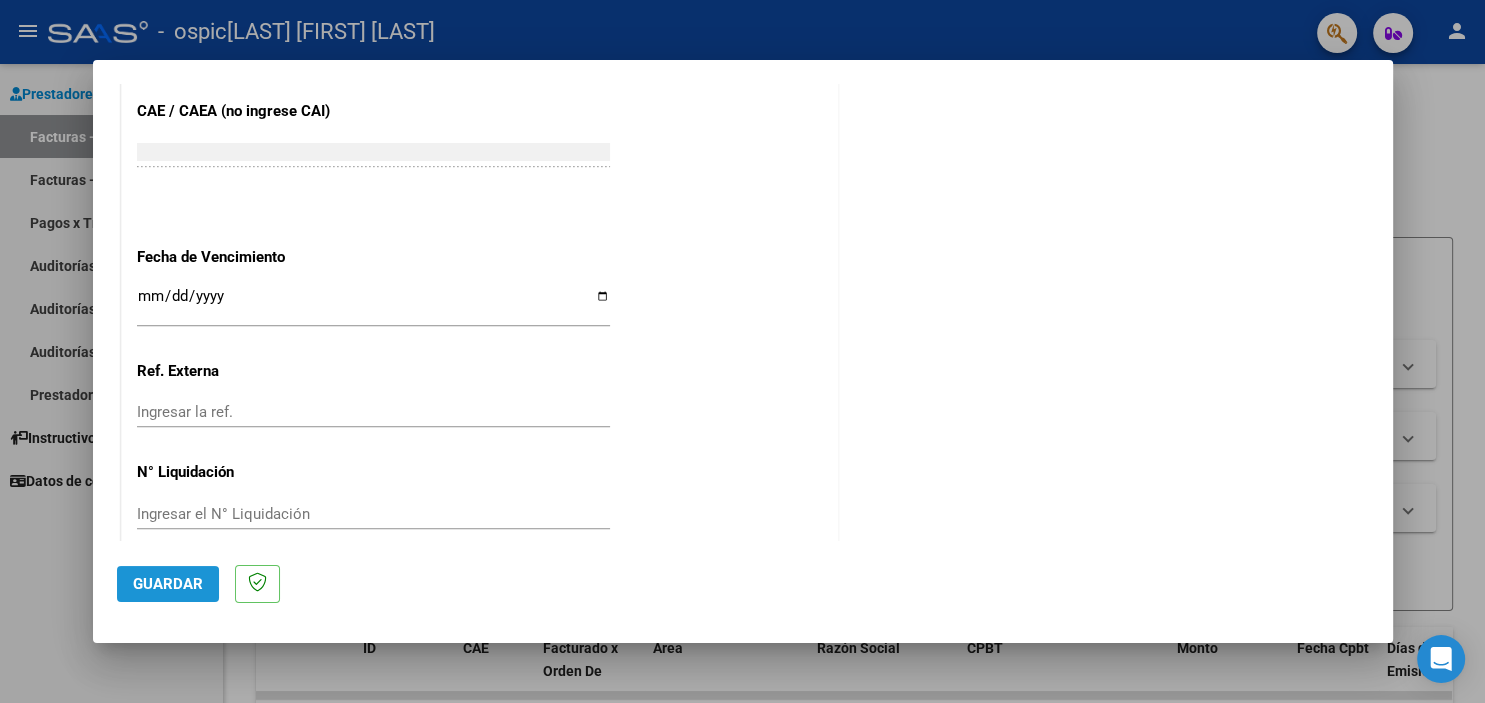 click on "Guardar" 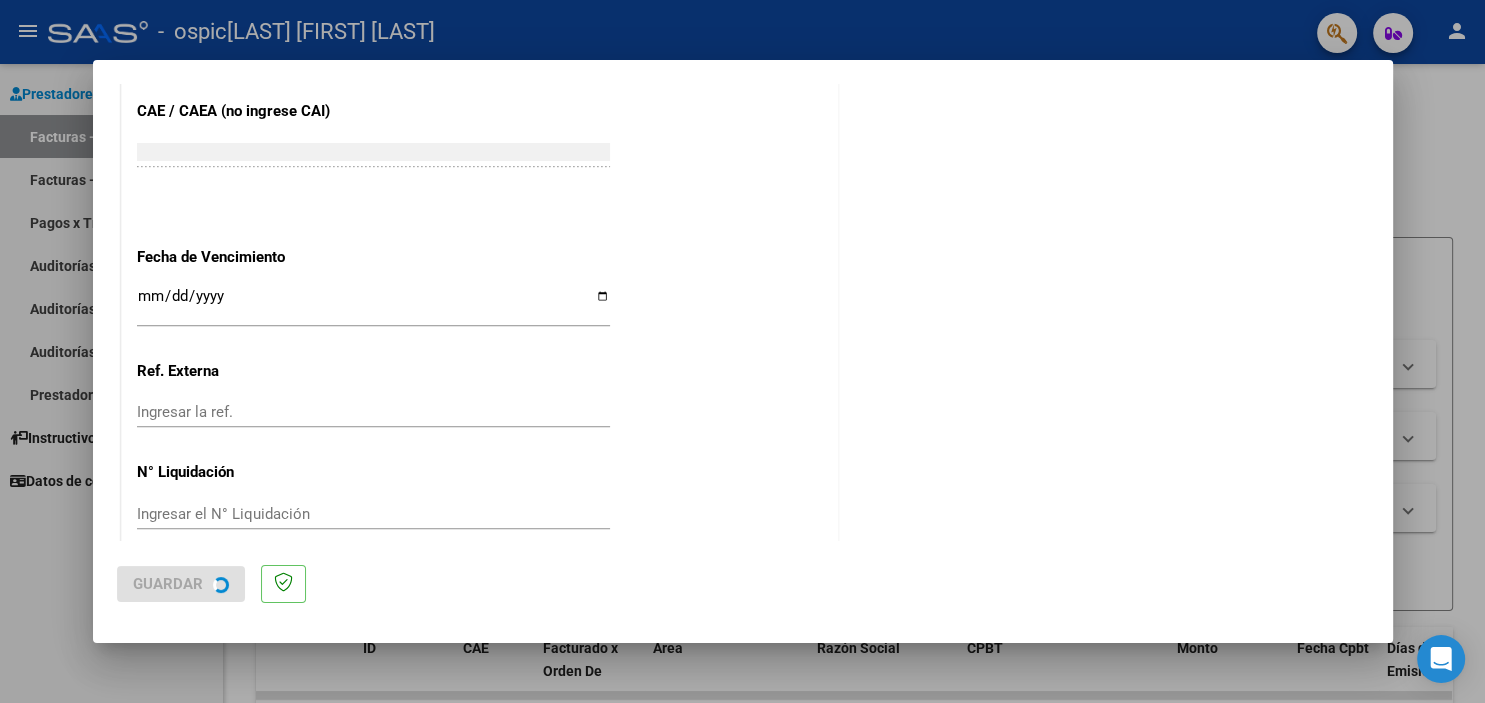 scroll, scrollTop: 0, scrollLeft: 0, axis: both 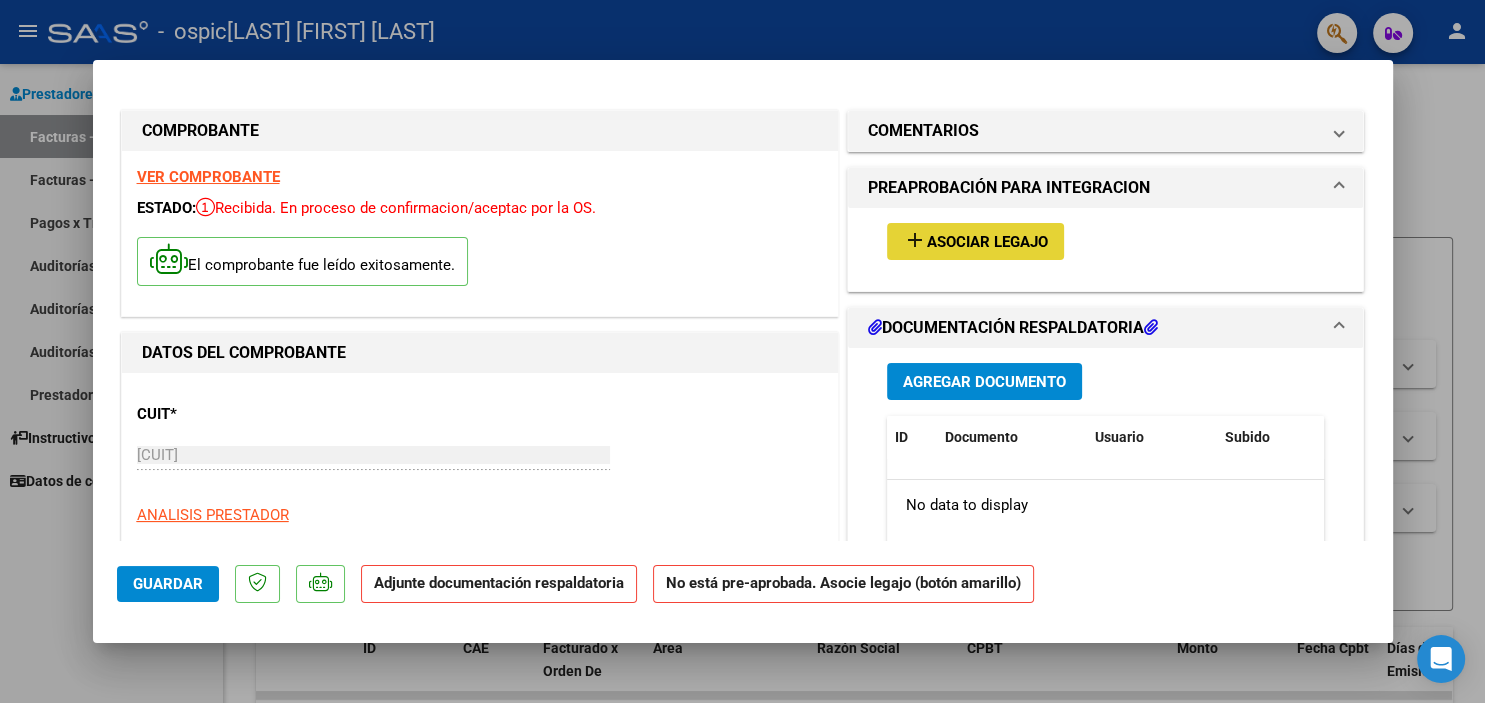 click on "Asociar Legajo" at bounding box center (987, 242) 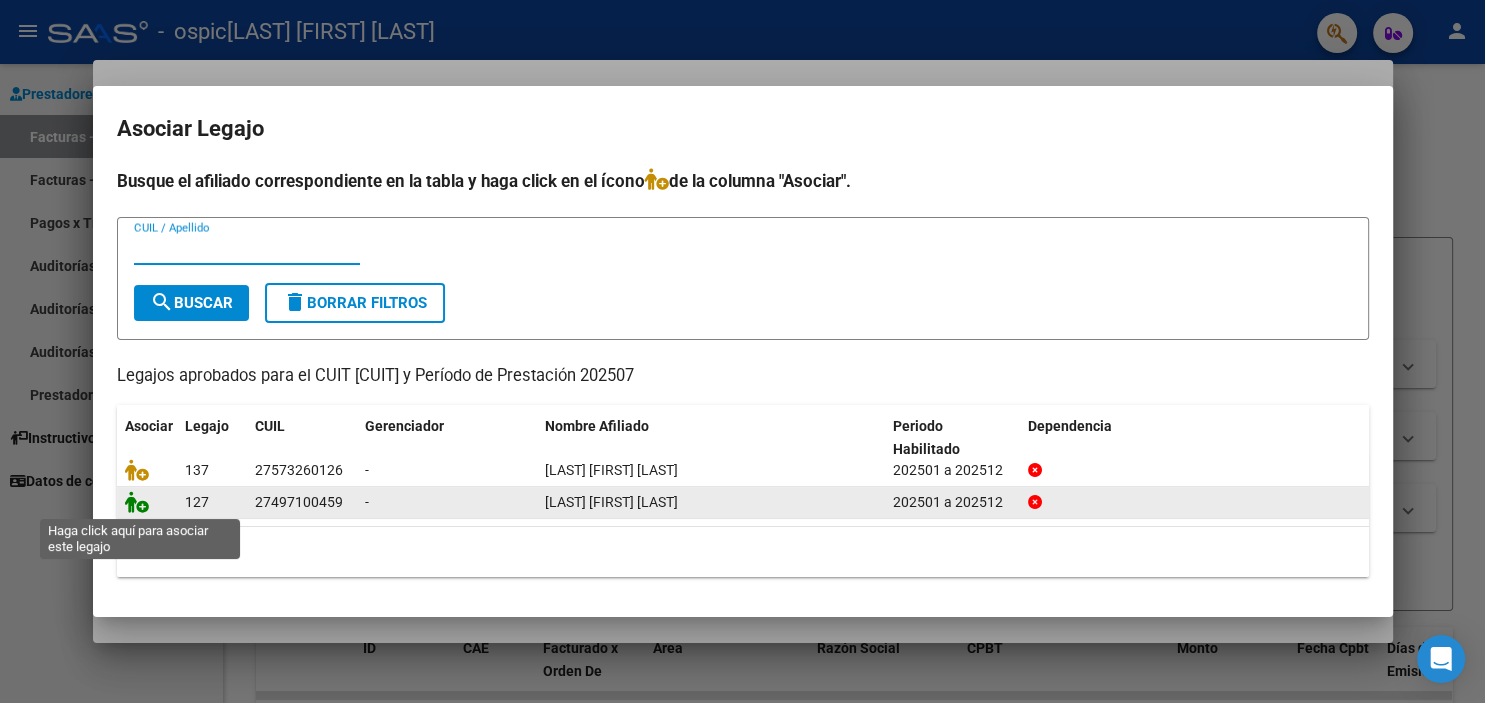 click 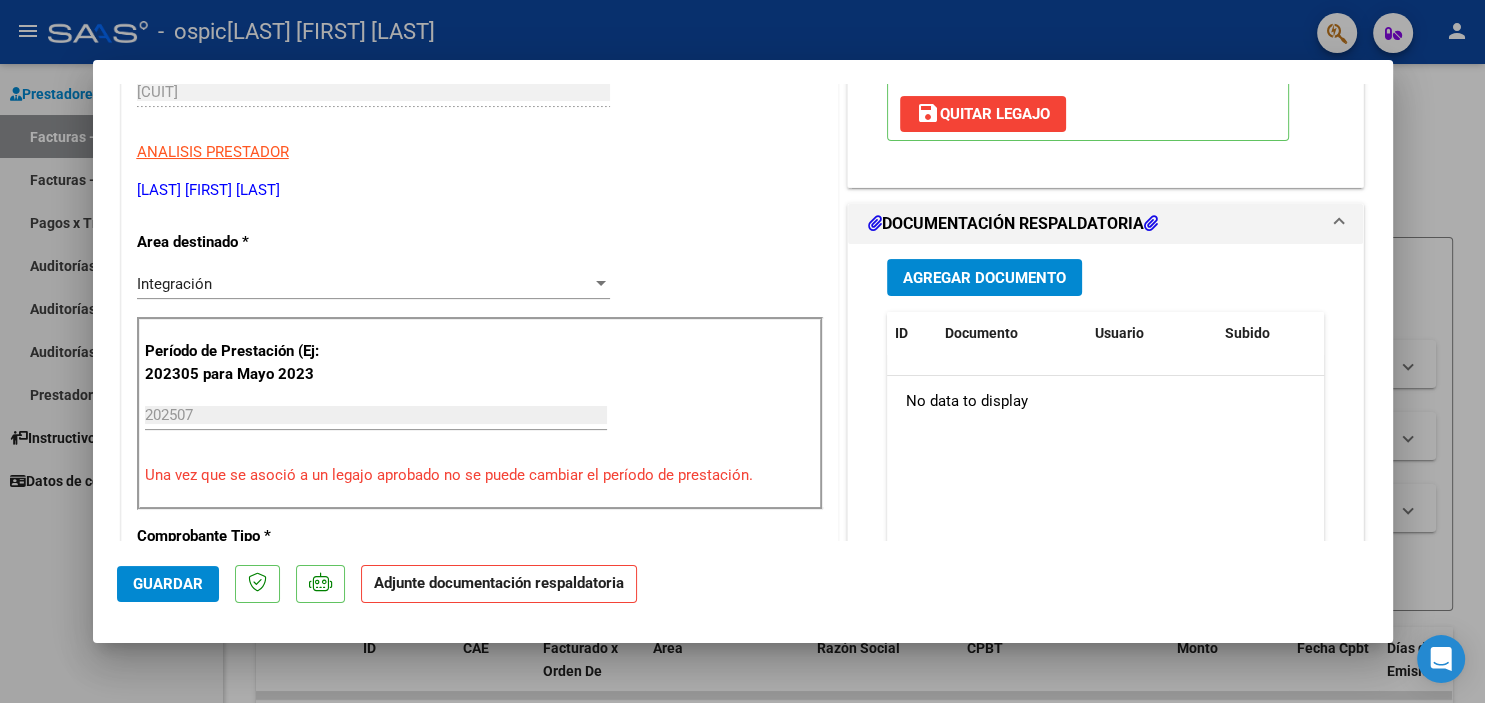 scroll, scrollTop: 344, scrollLeft: 0, axis: vertical 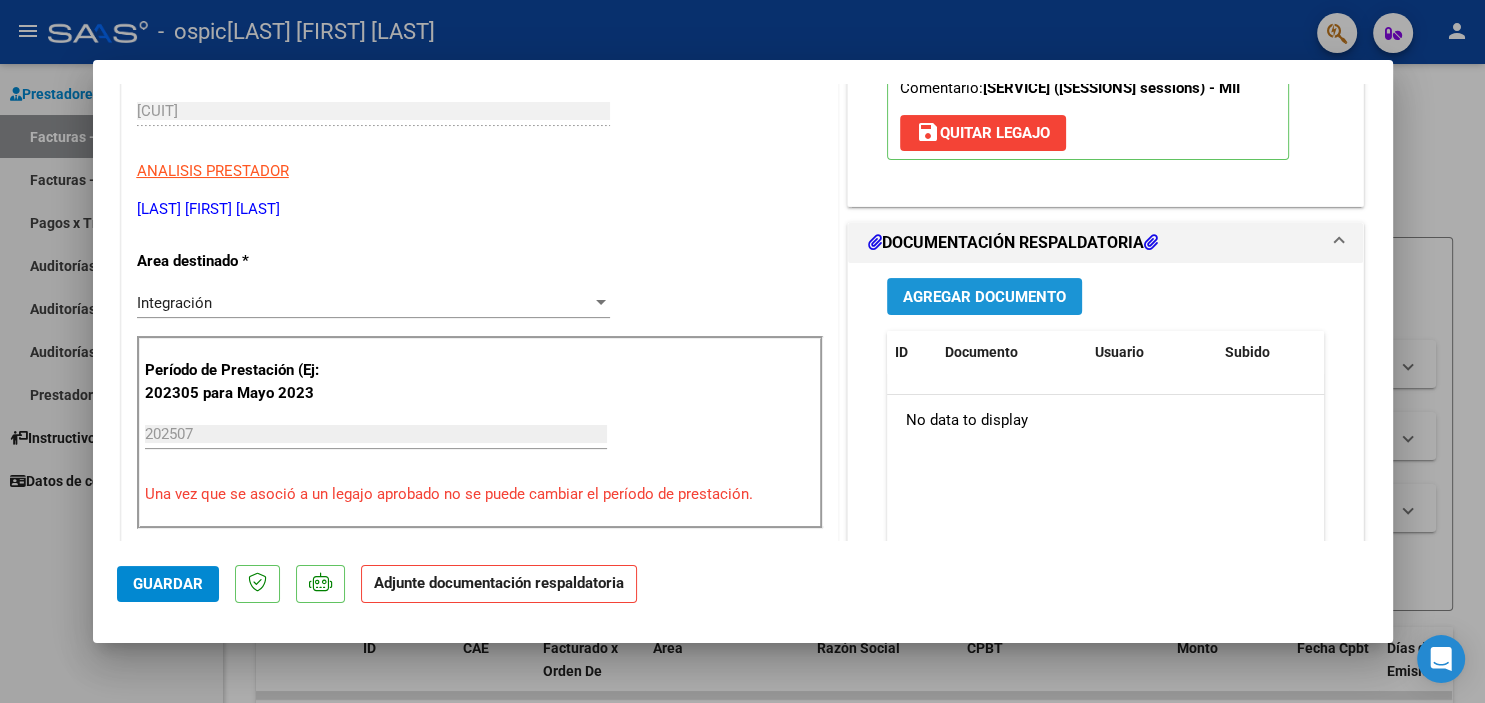 click on "Agregar Documento" at bounding box center (984, 297) 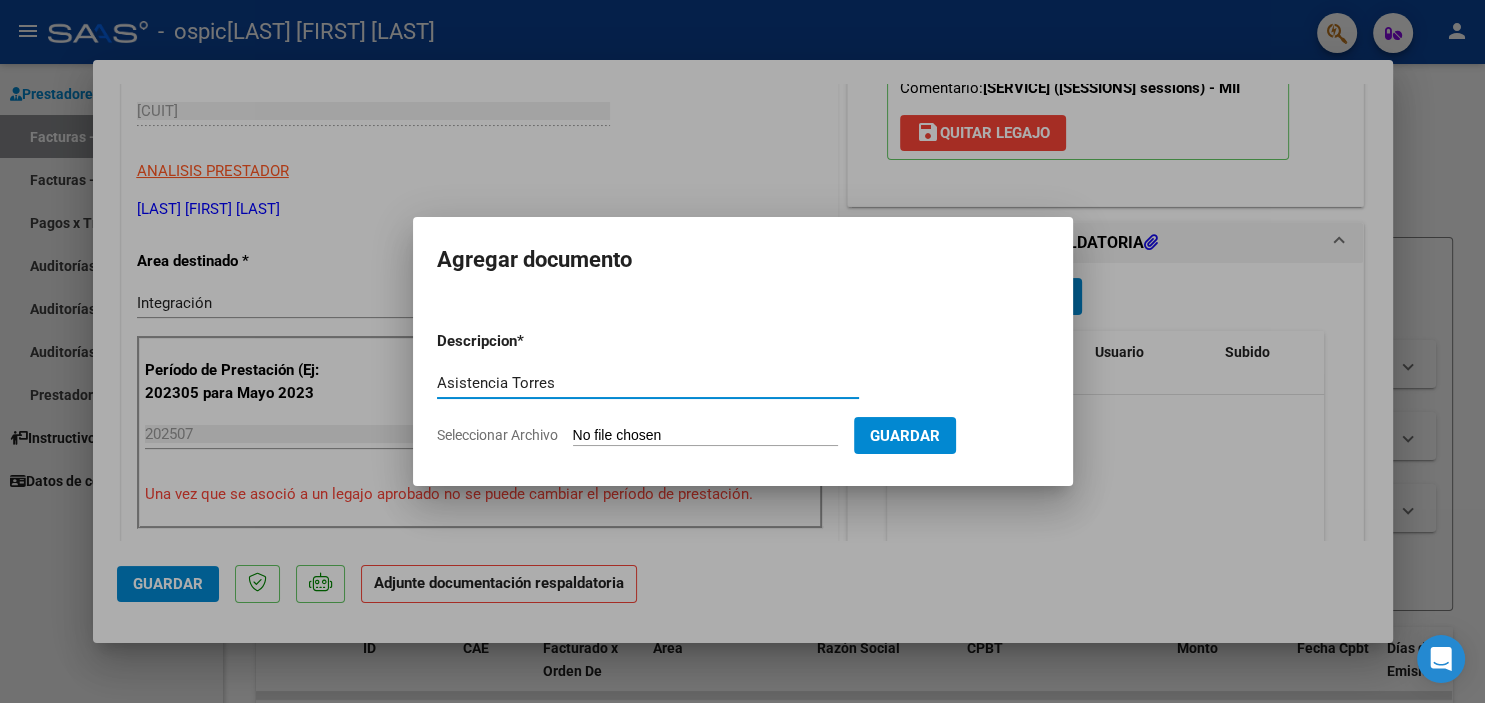 type on "Asistencia Torres" 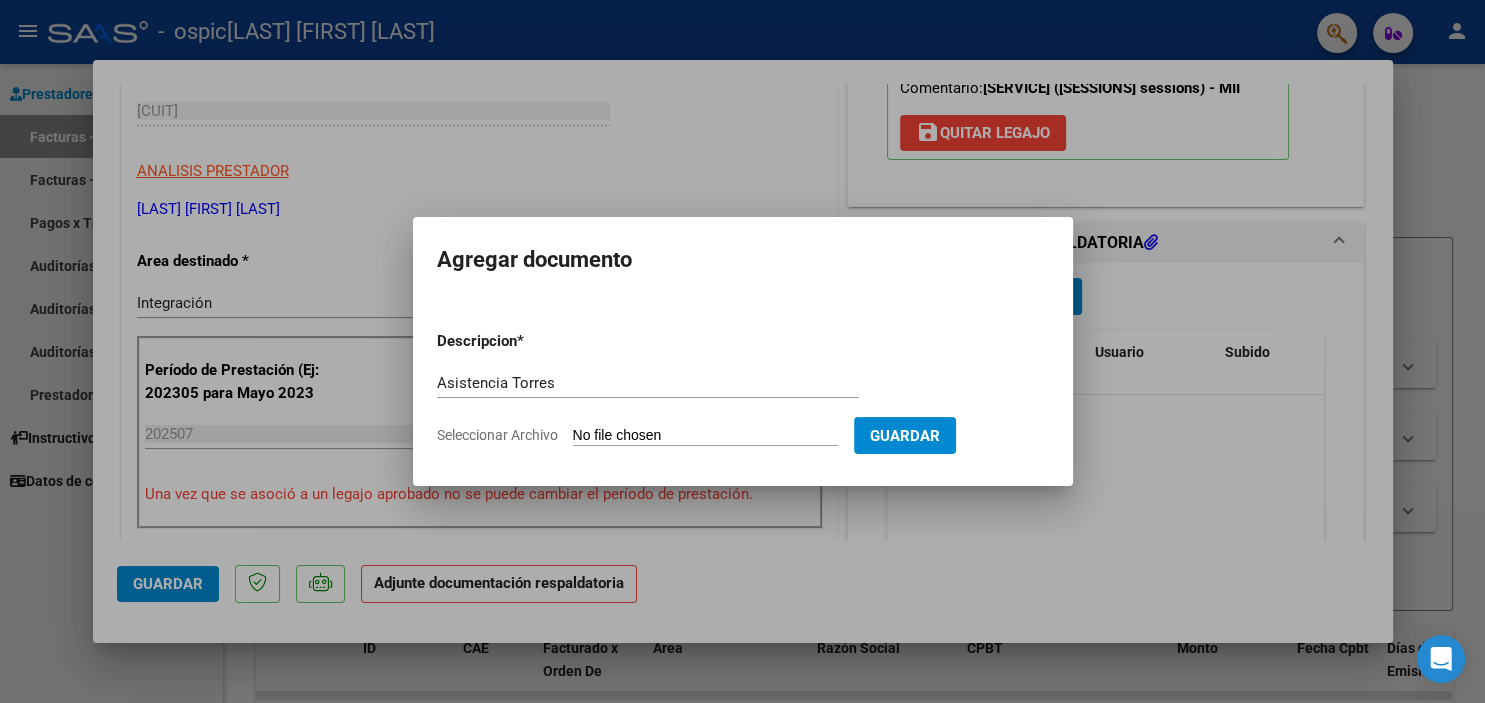 type on "C:\fakepath\Torres asistencia.pdf" 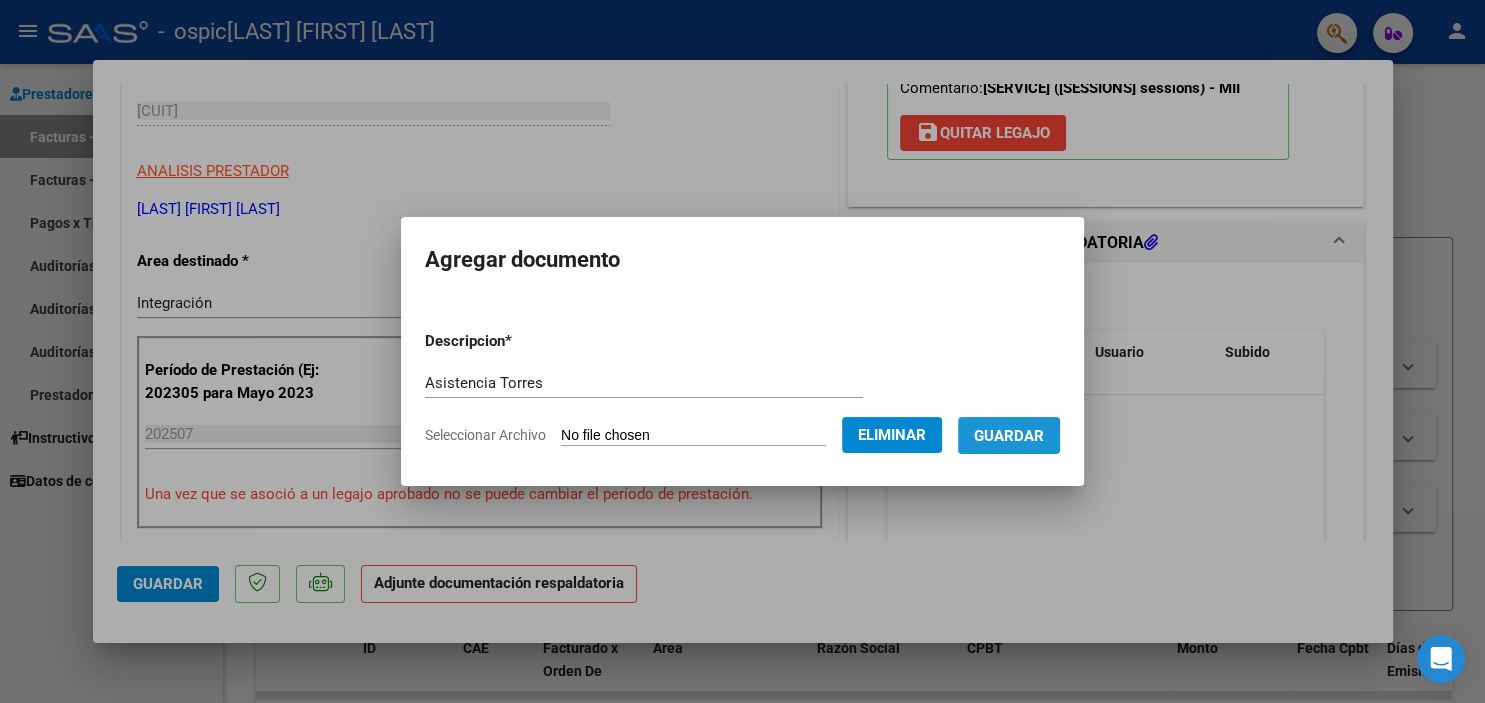 click on "Guardar" at bounding box center [1009, 435] 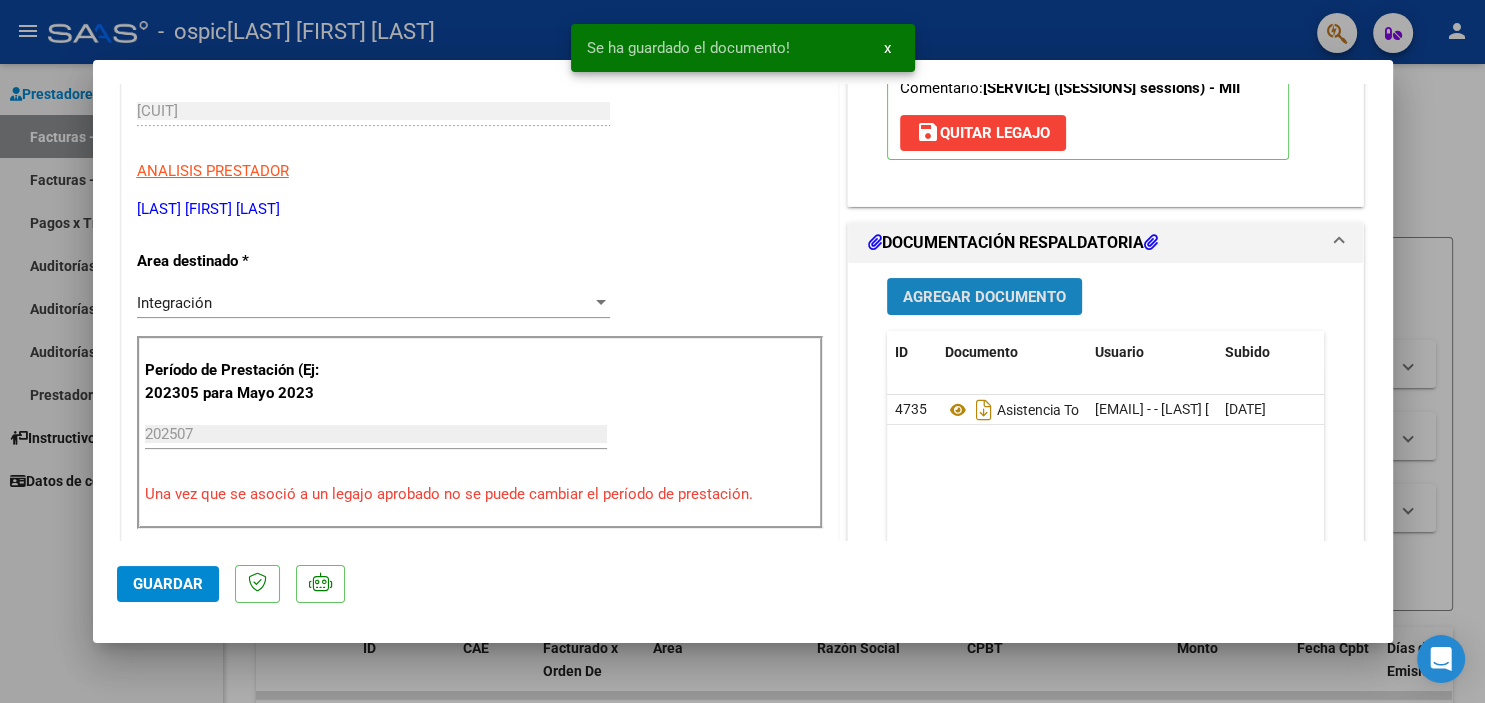 click on "Agregar Documento" at bounding box center (984, 297) 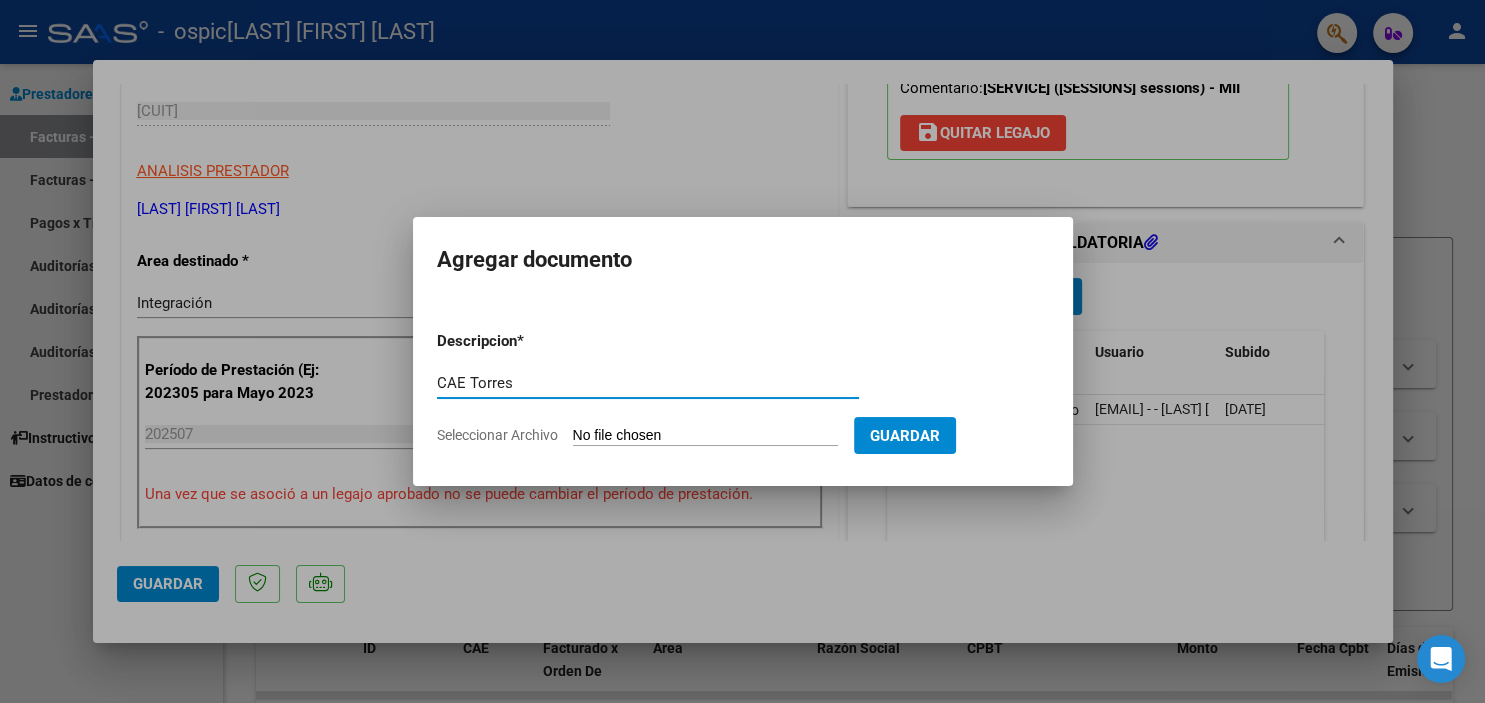 type on "CAE Torres" 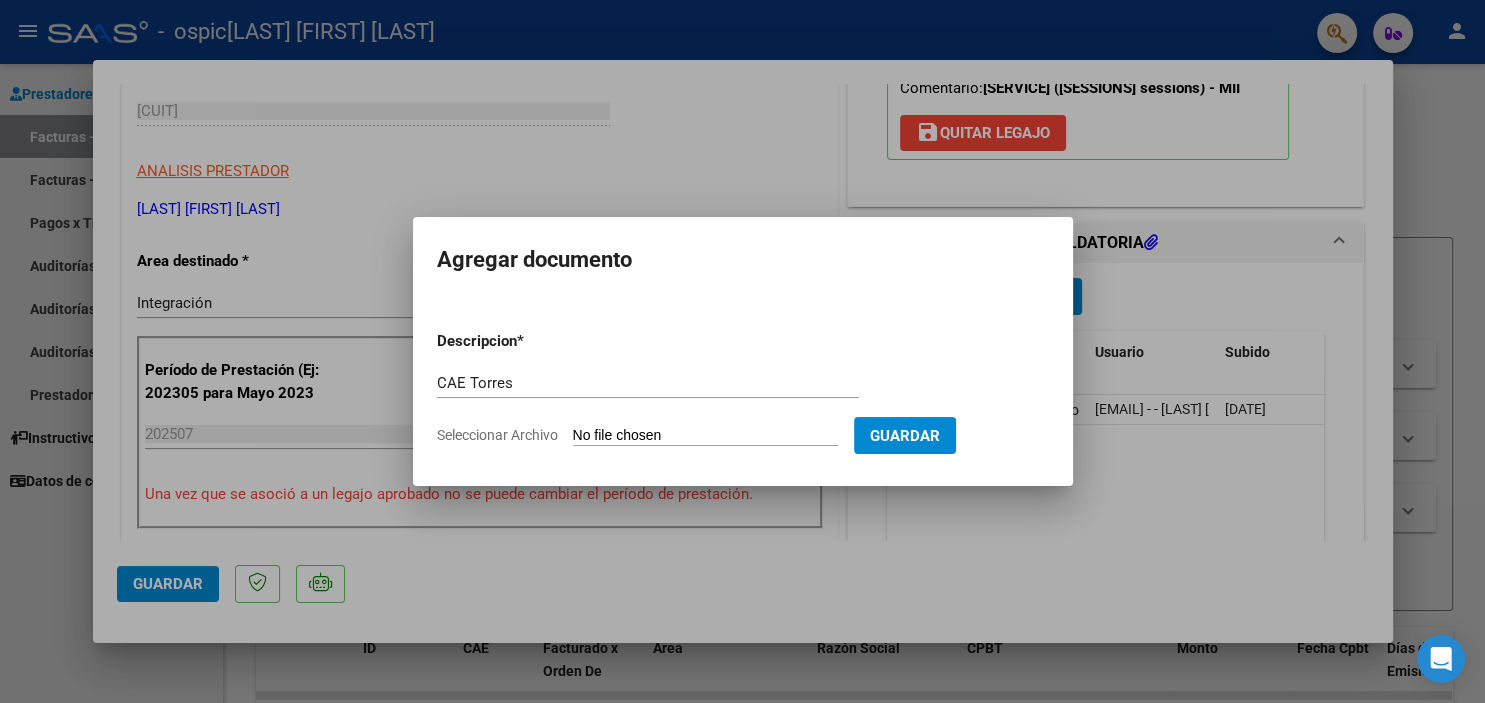 click on "Seleccionar Archivo" at bounding box center (705, 436) 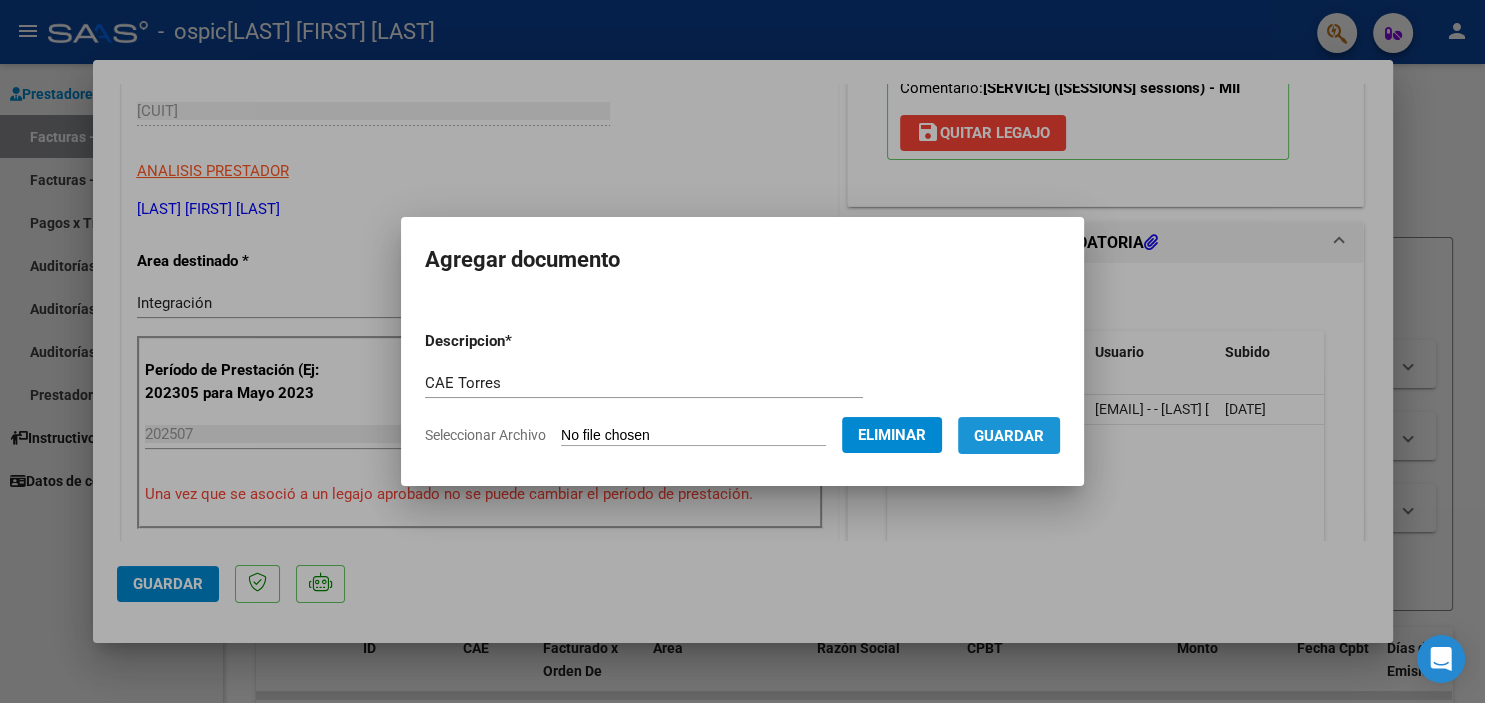 click on "Guardar" at bounding box center [1009, 435] 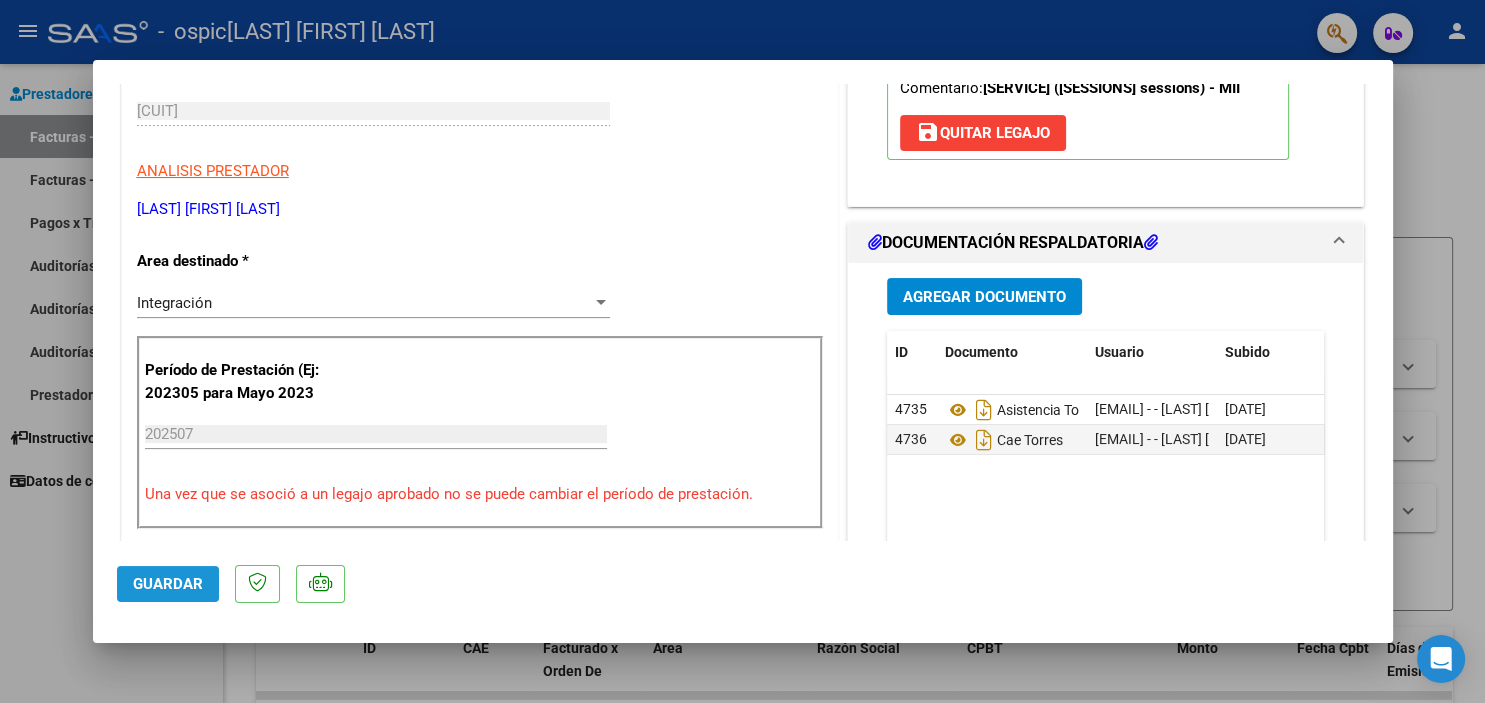 click on "Guardar" 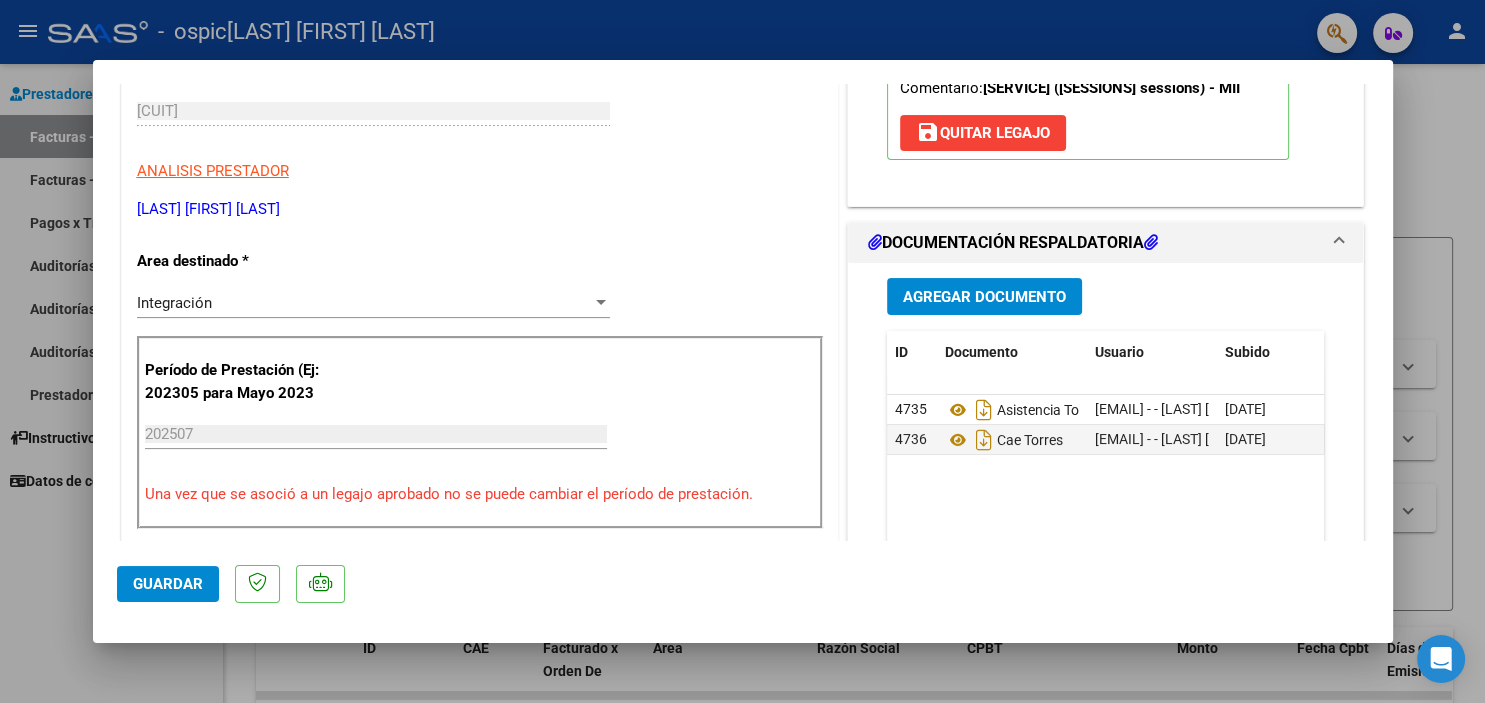 click at bounding box center (742, 351) 